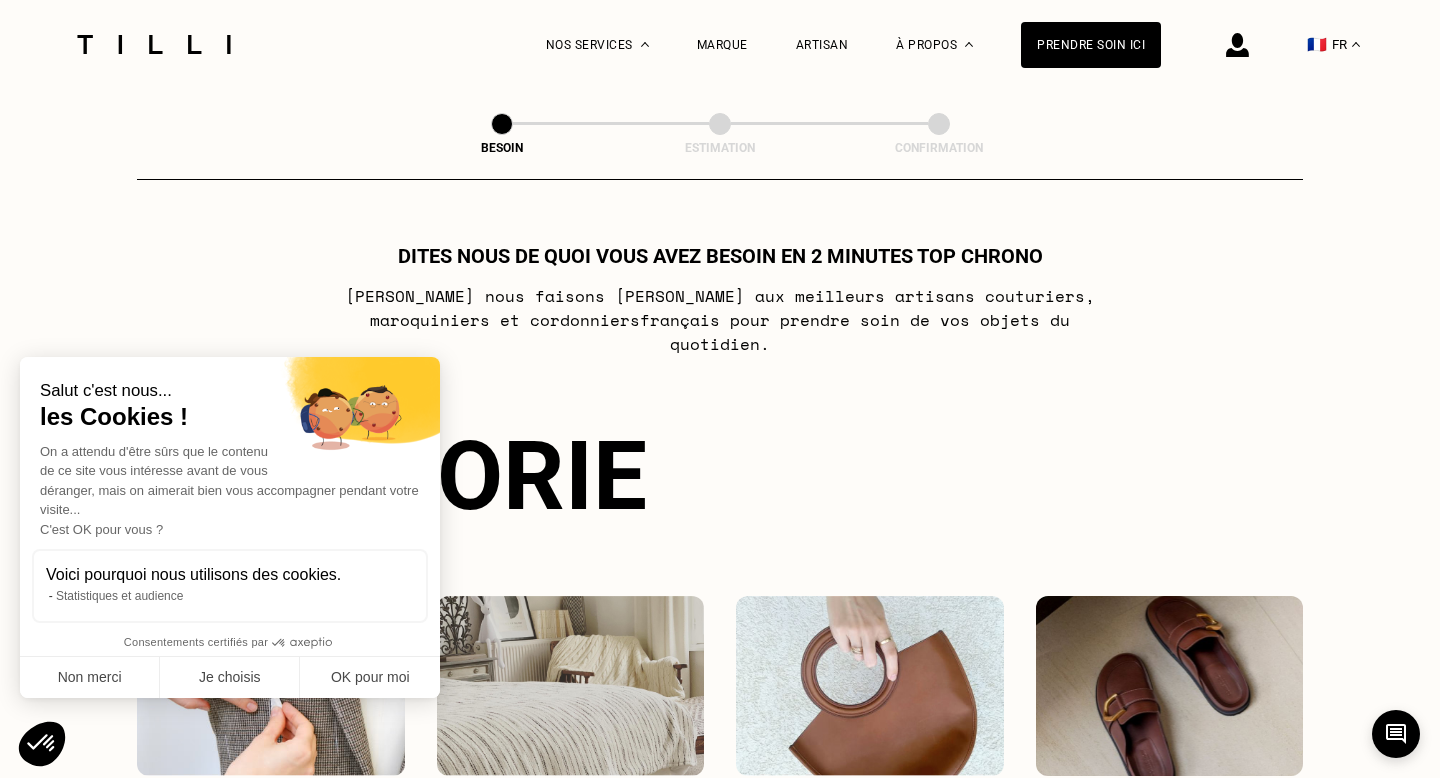 scroll, scrollTop: 651, scrollLeft: 0, axis: vertical 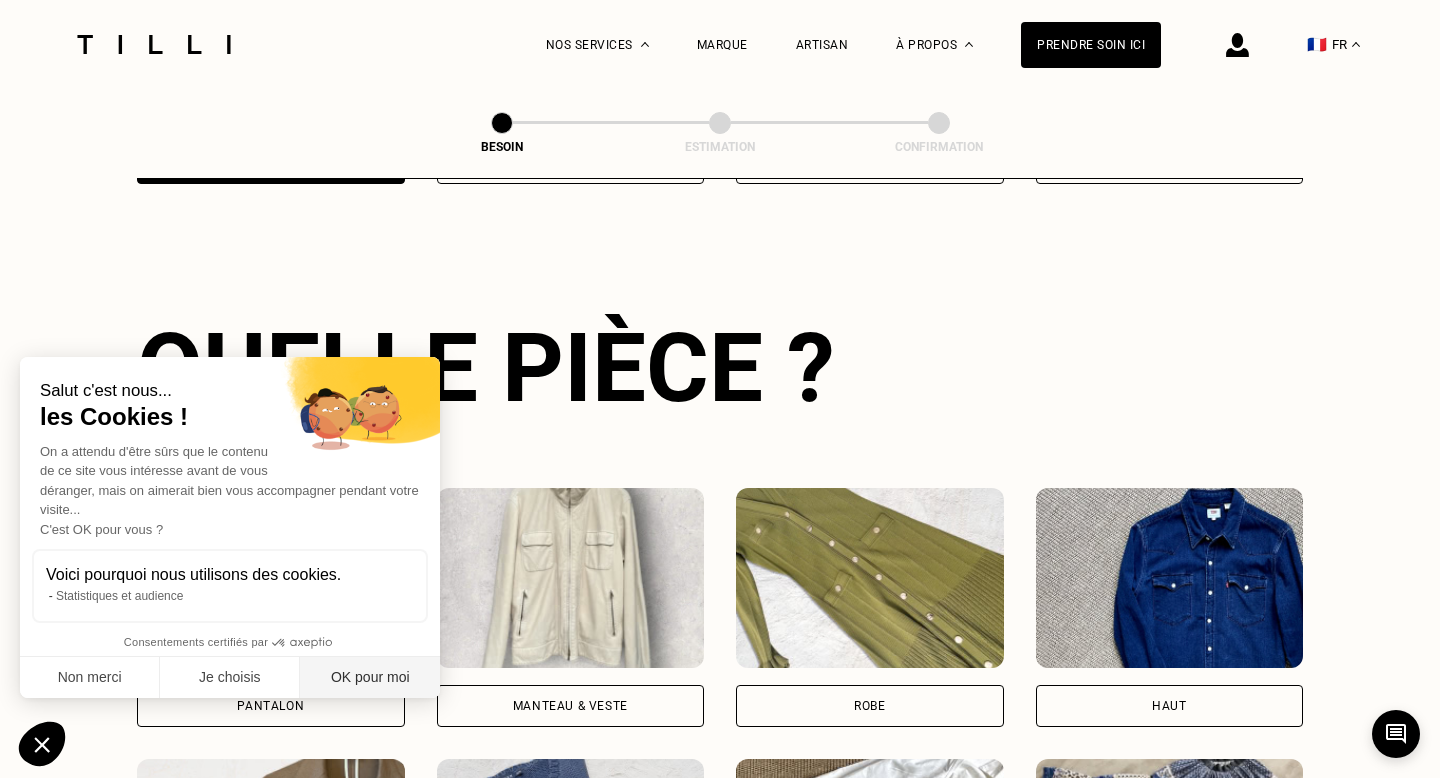 click on "OK pour moi" at bounding box center (370, 678) 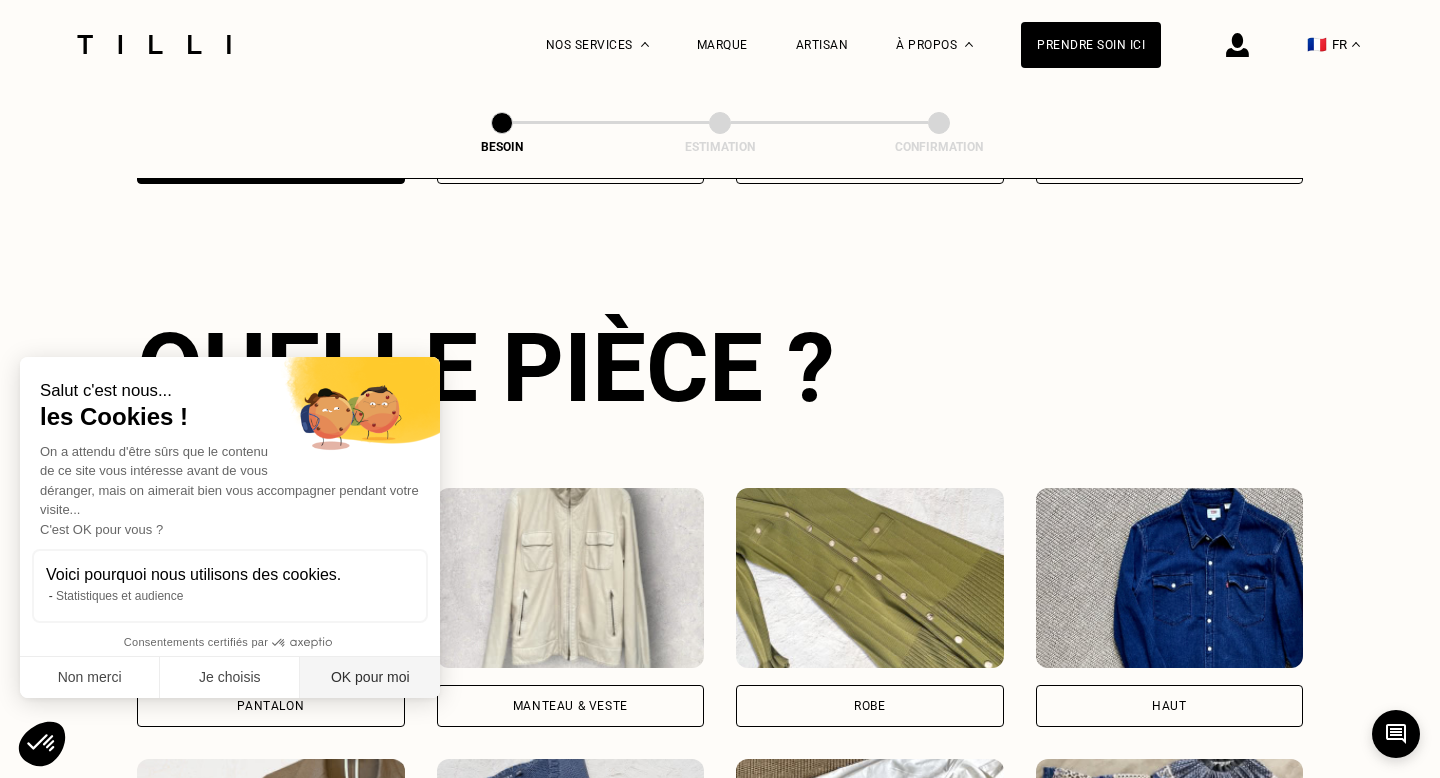 scroll, scrollTop: 0, scrollLeft: 0, axis: both 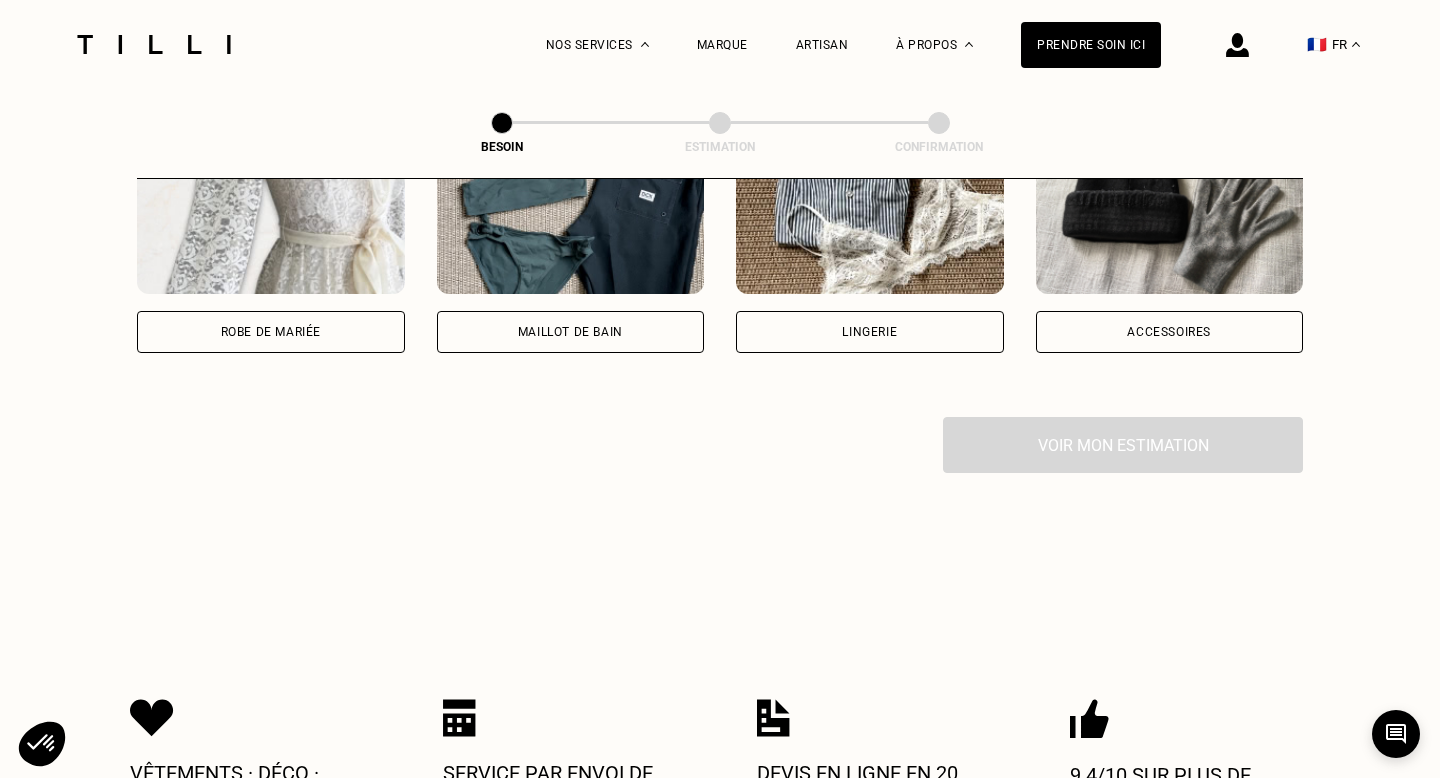 click on "Maillot de bain" at bounding box center (571, 332) 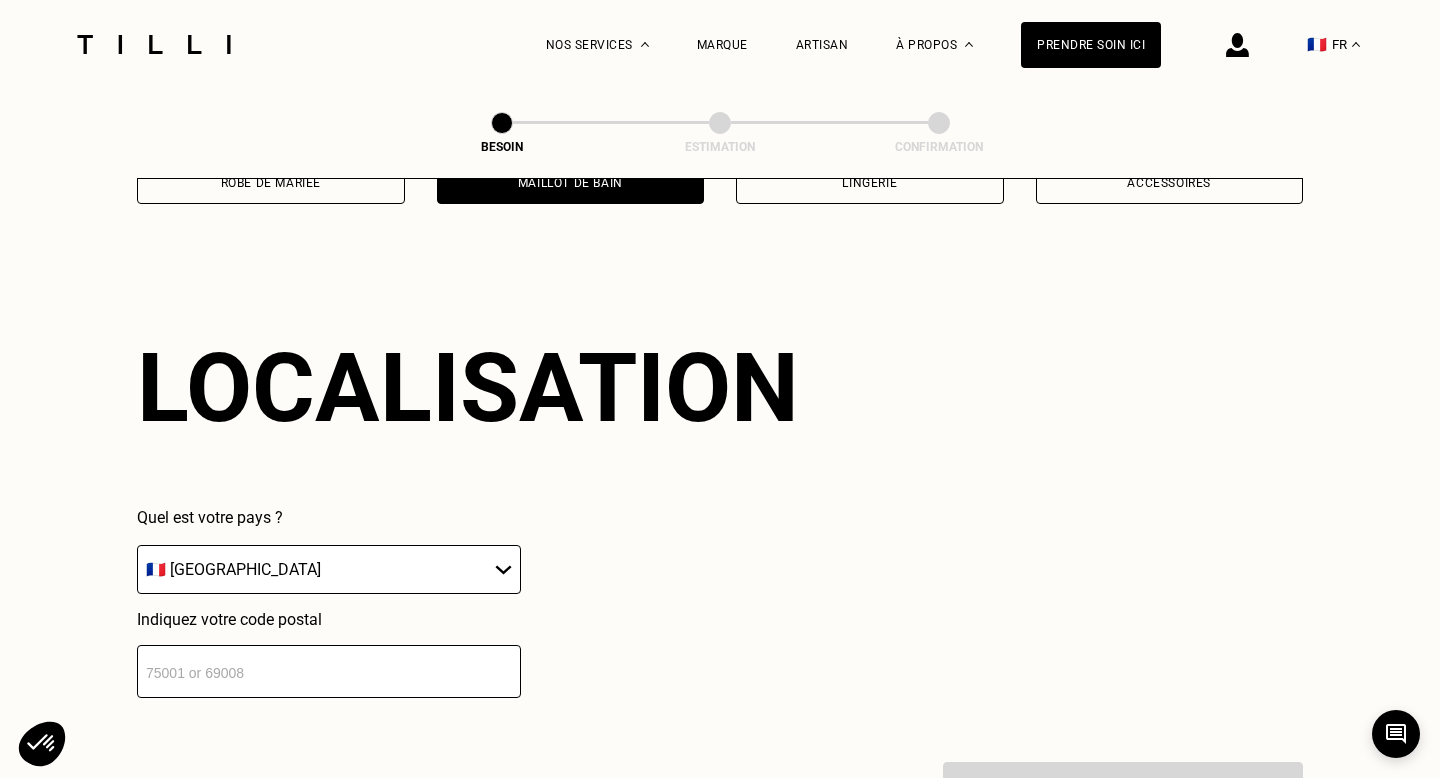 scroll, scrollTop: 1736, scrollLeft: 0, axis: vertical 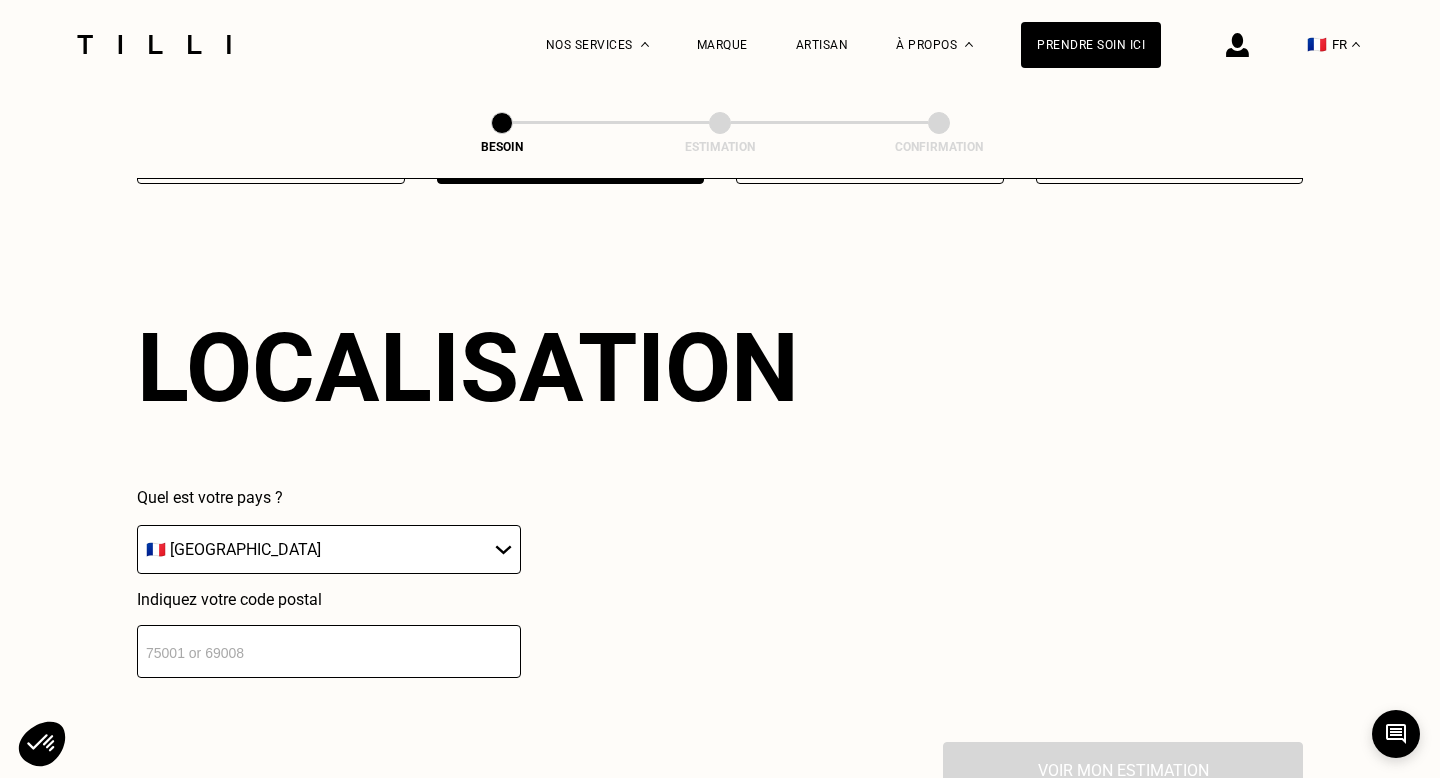 click at bounding box center [329, 651] 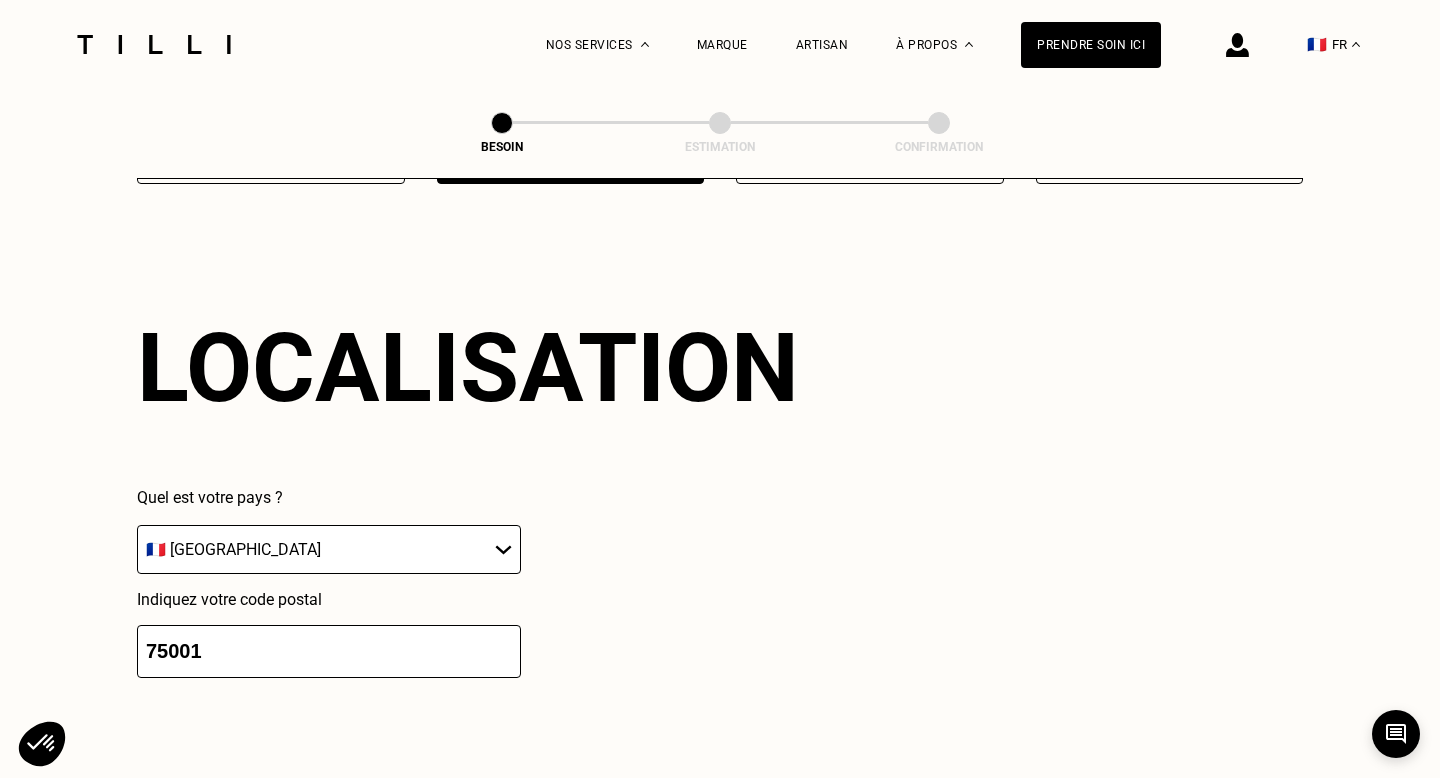 type on "75001" 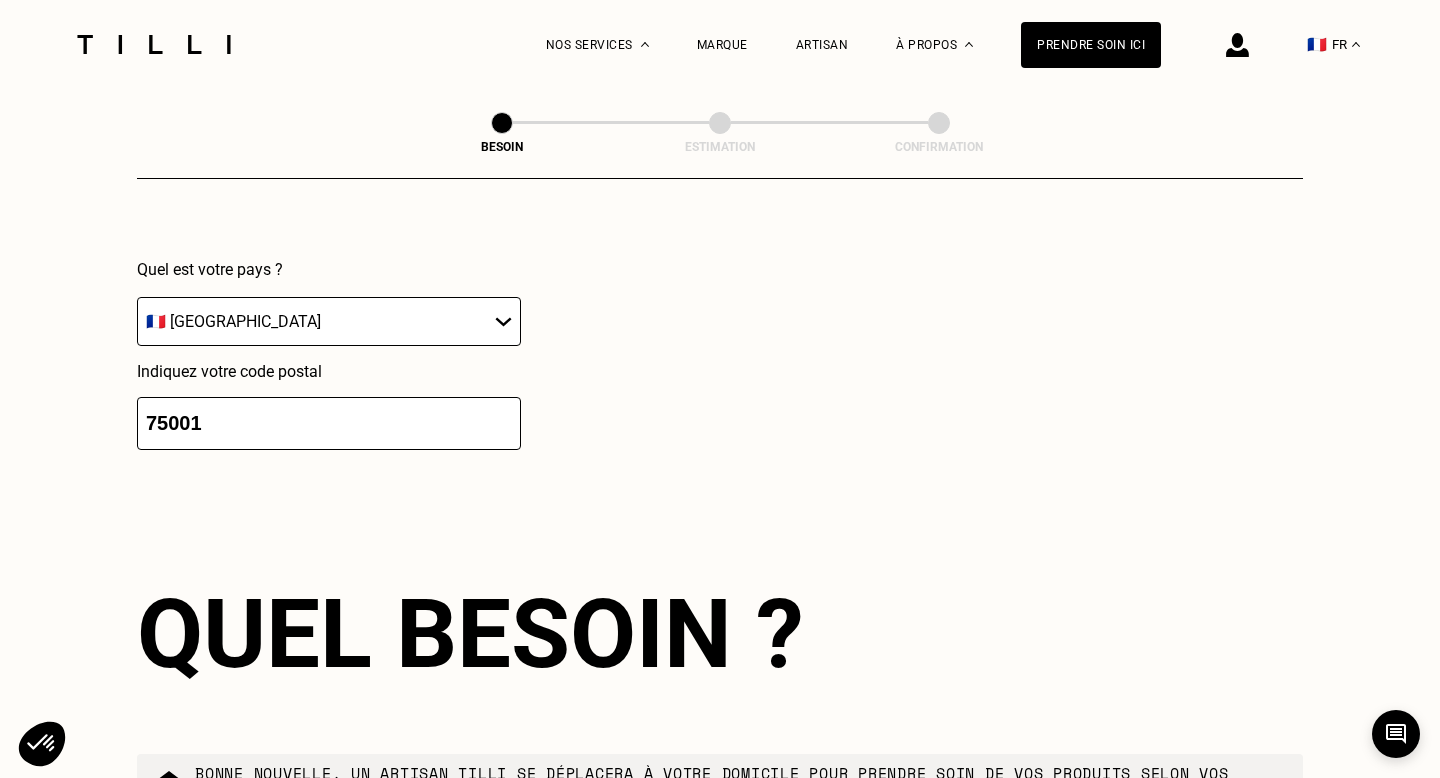 scroll, scrollTop: 2230, scrollLeft: 0, axis: vertical 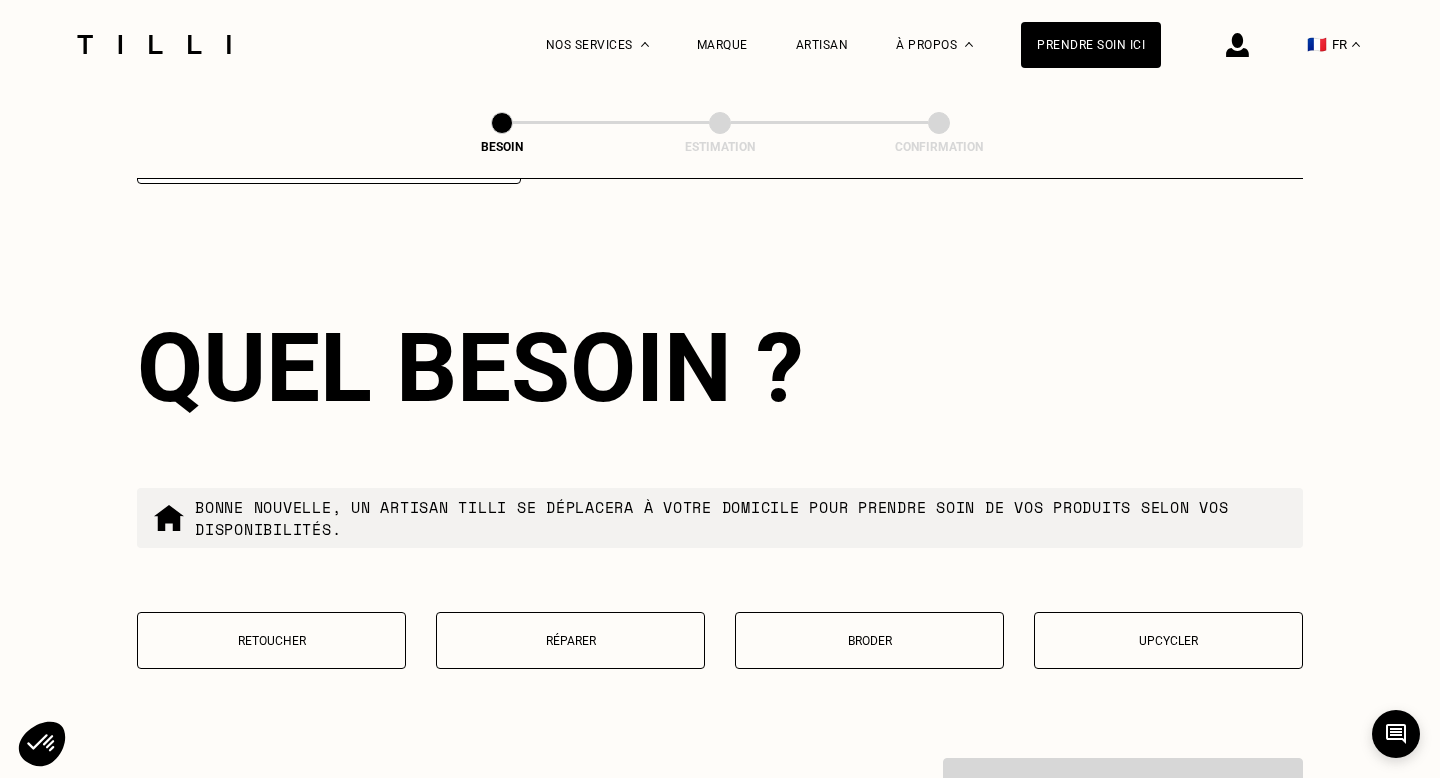 click on "Retoucher" at bounding box center [271, 641] 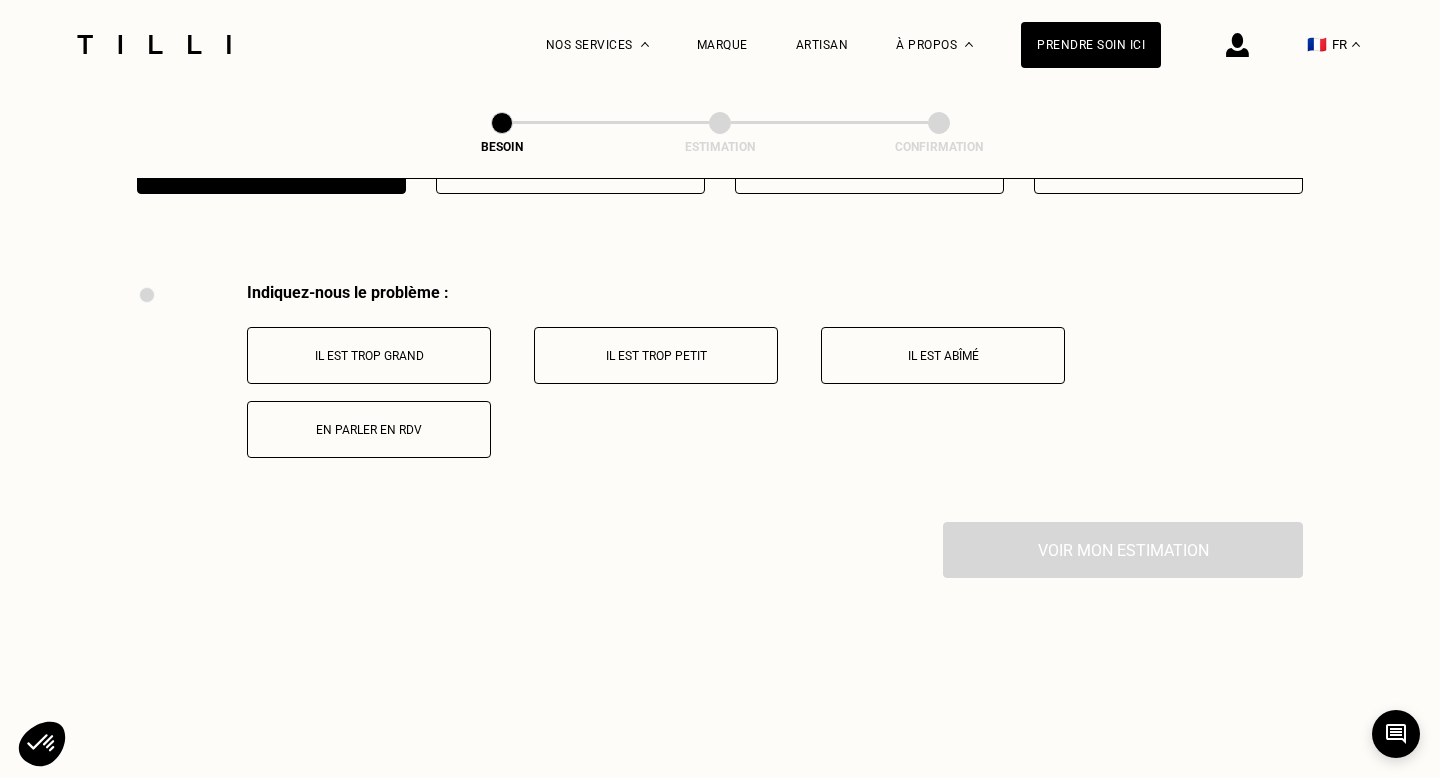 scroll, scrollTop: 2742, scrollLeft: 0, axis: vertical 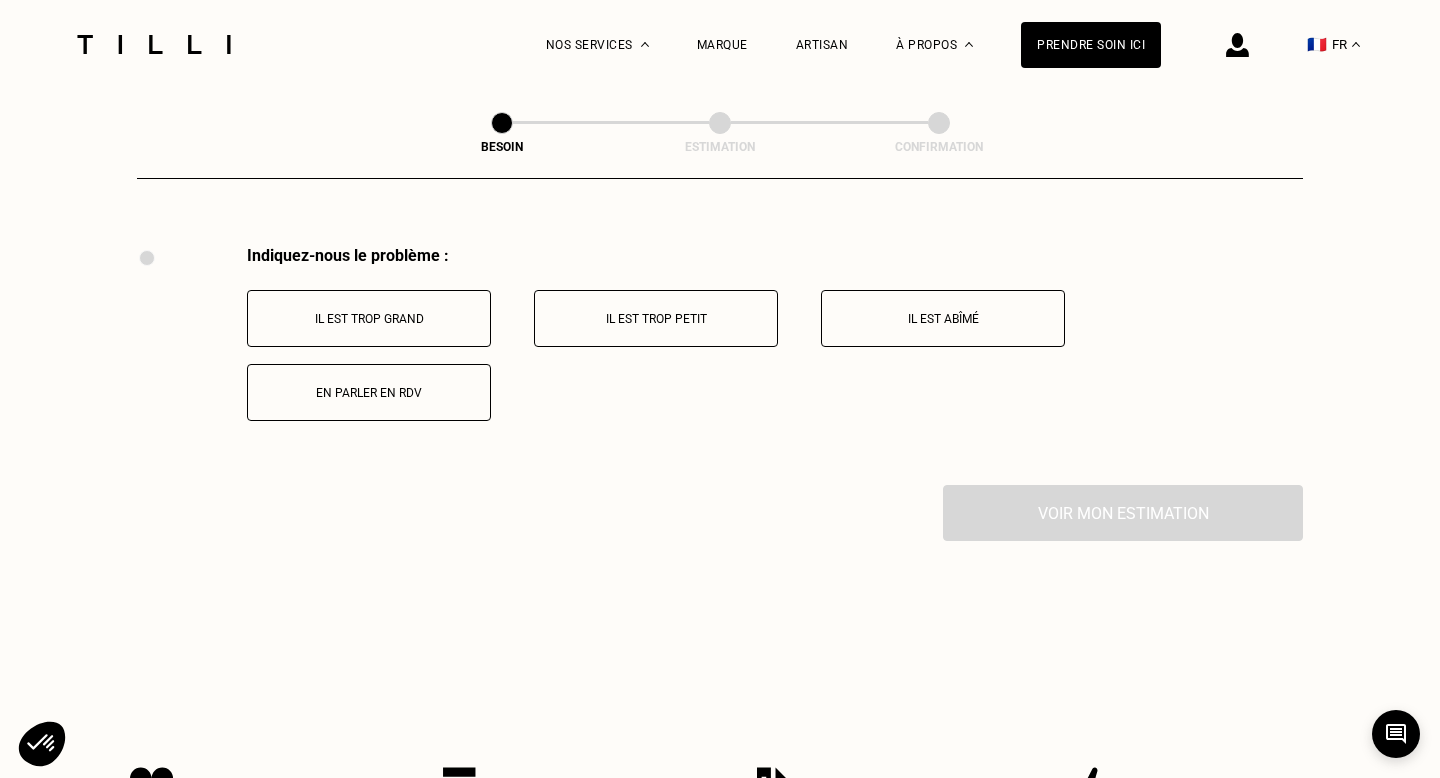 click on "Il est abîmé" at bounding box center [943, 318] 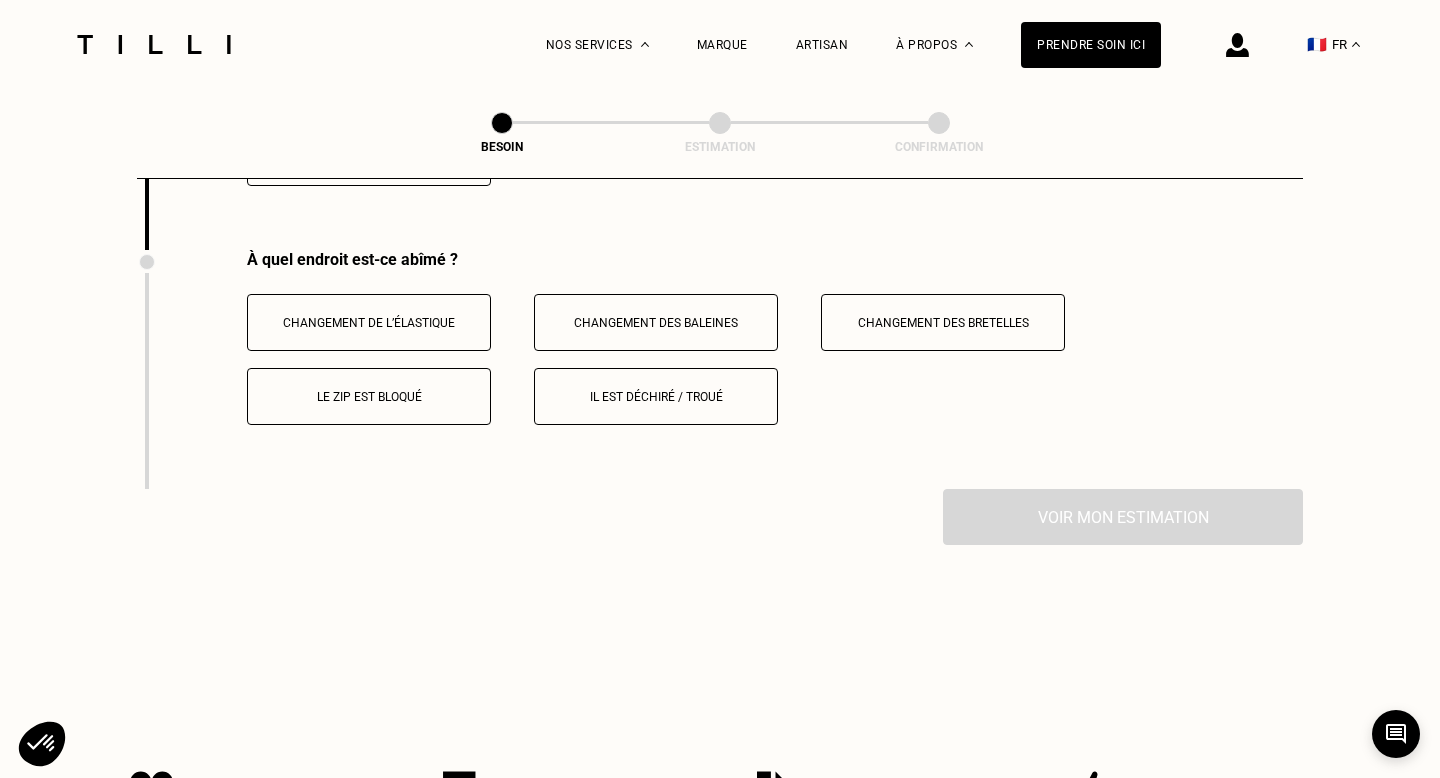 scroll, scrollTop: 2981, scrollLeft: 0, axis: vertical 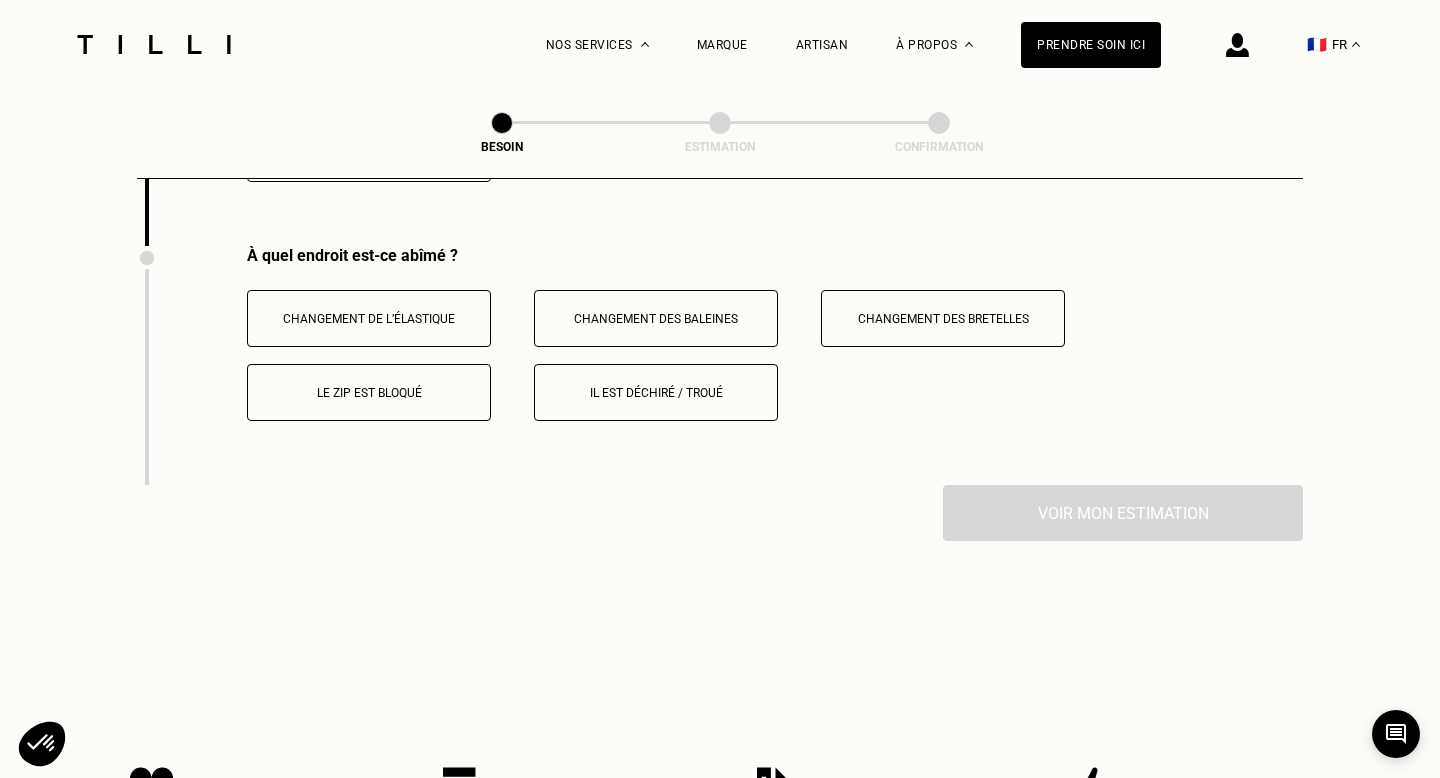 click on "Changement de l’élastique" at bounding box center [369, 318] 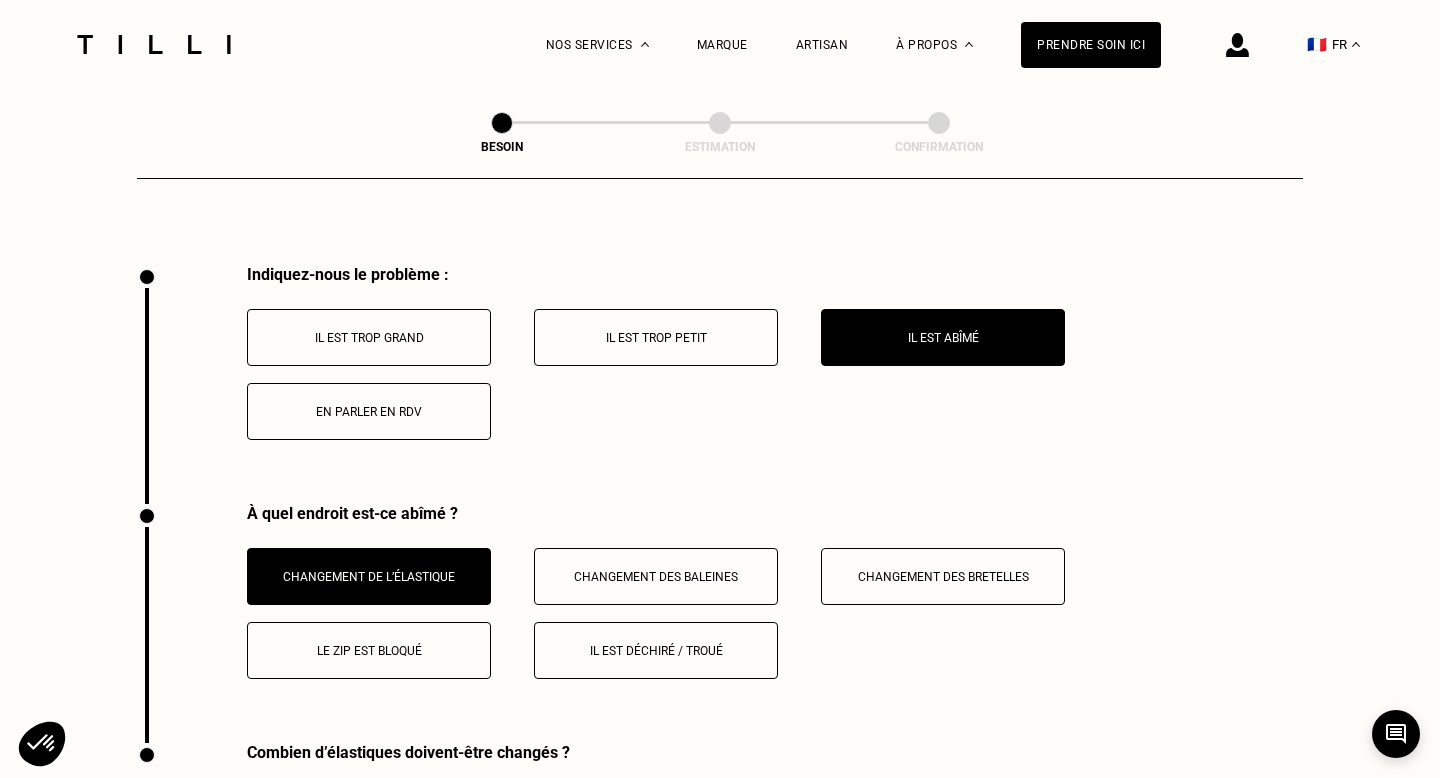 scroll, scrollTop: 2721, scrollLeft: 0, axis: vertical 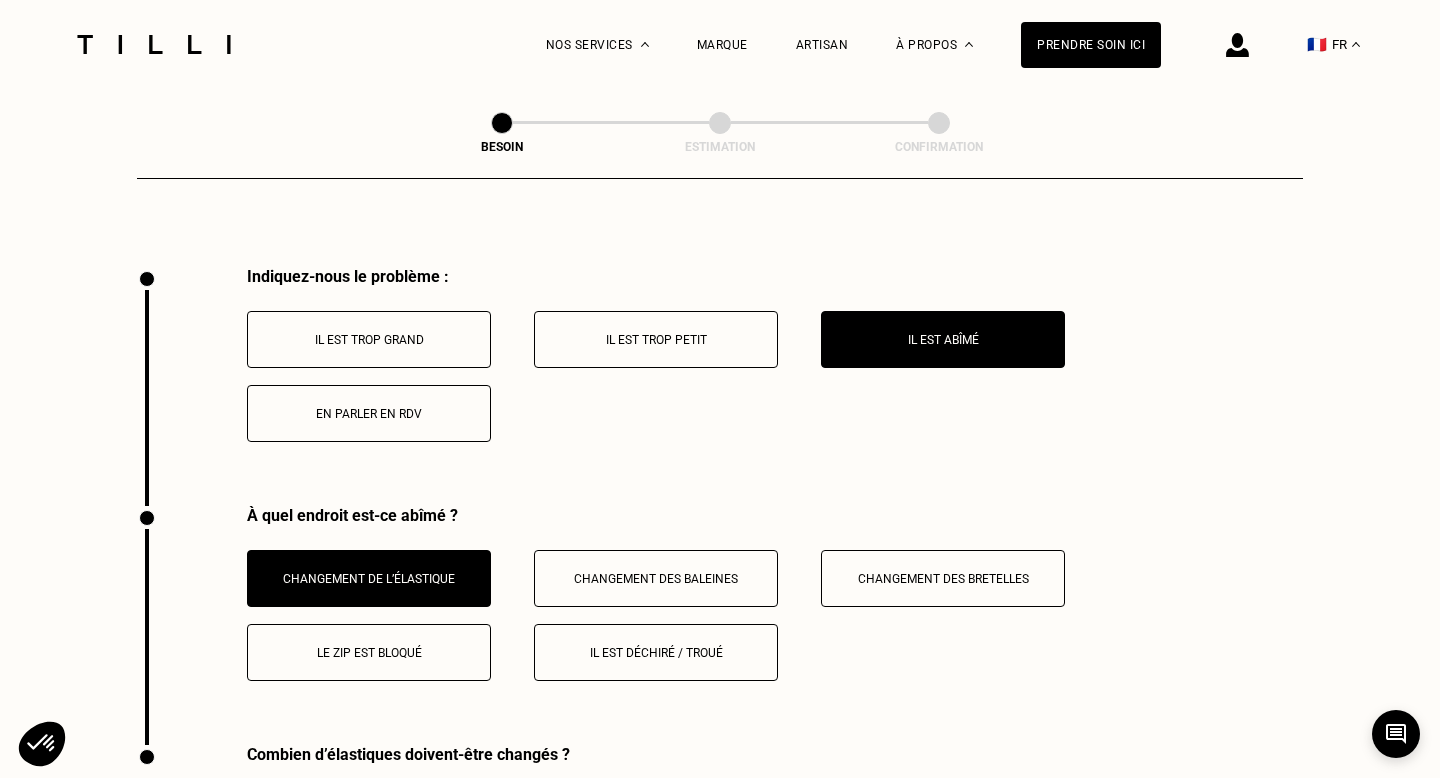 click on "En parler en RDV" at bounding box center (369, 413) 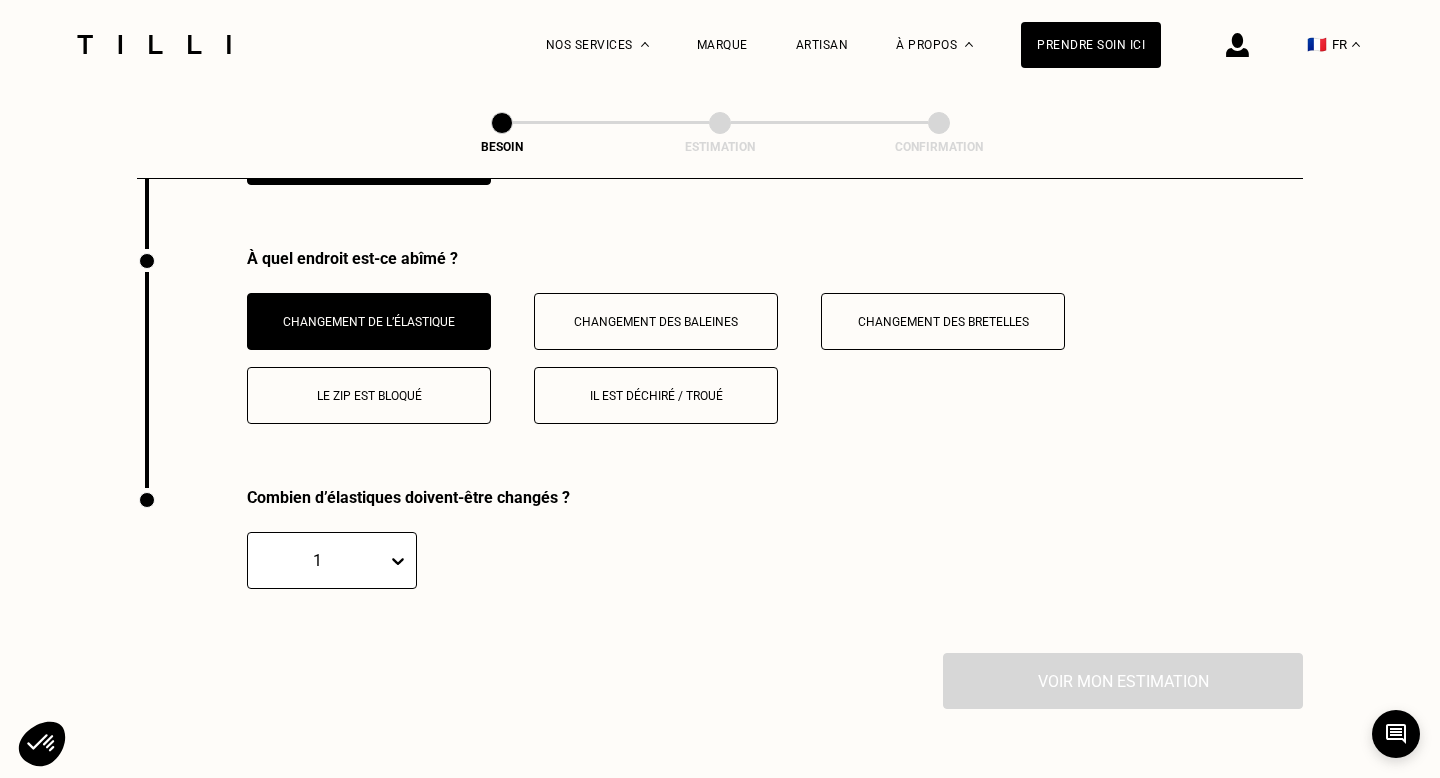 scroll, scrollTop: 2981, scrollLeft: 0, axis: vertical 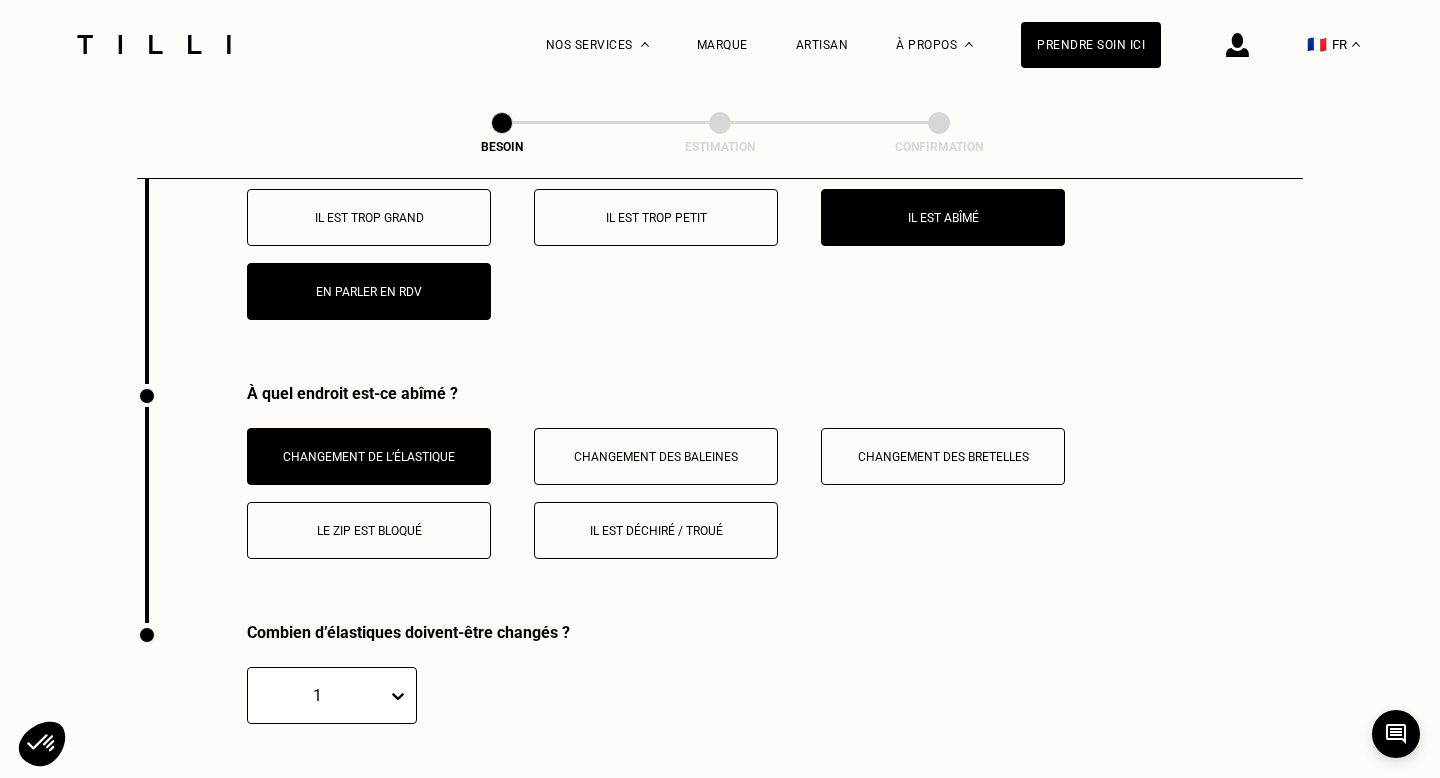 click on "En parler en RDV" at bounding box center (369, 292) 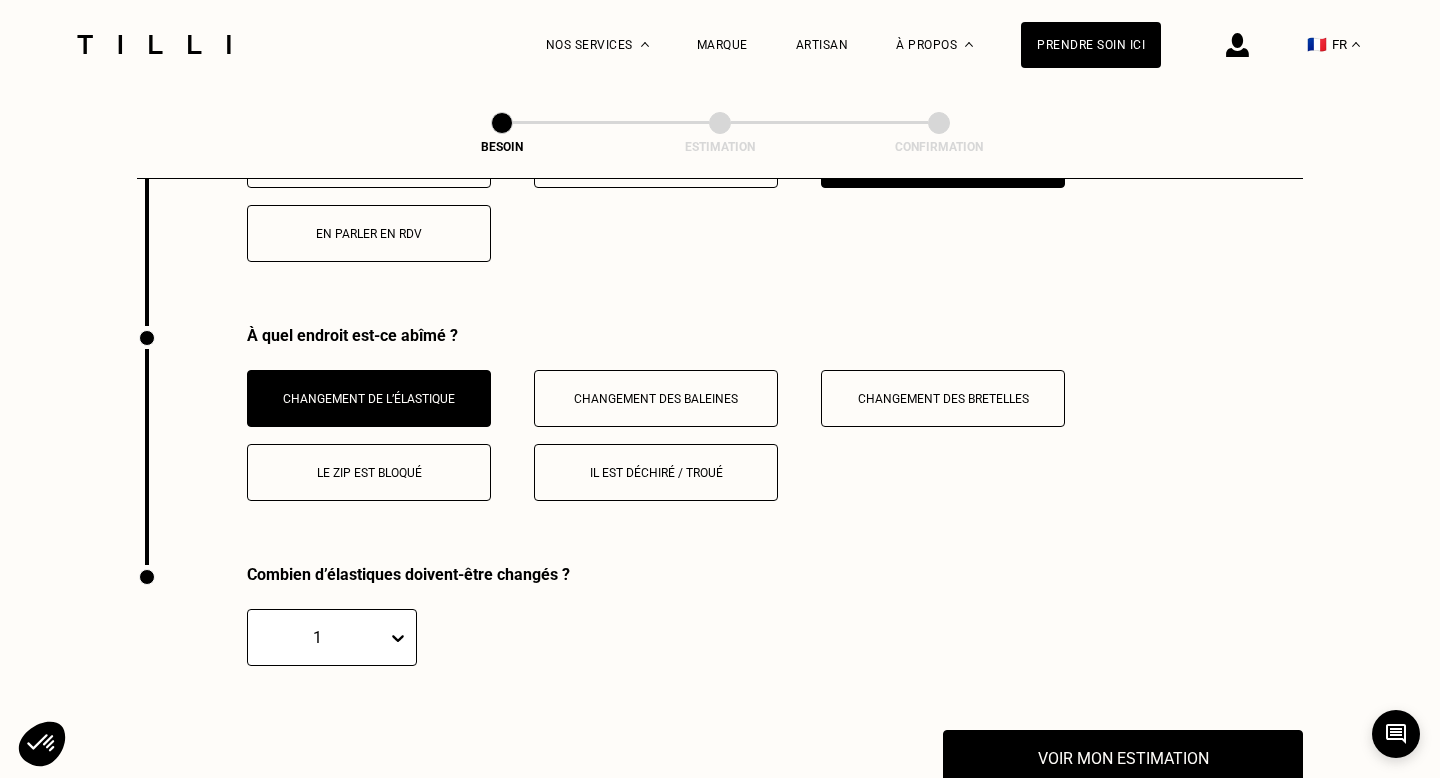 scroll, scrollTop: 2900, scrollLeft: 0, axis: vertical 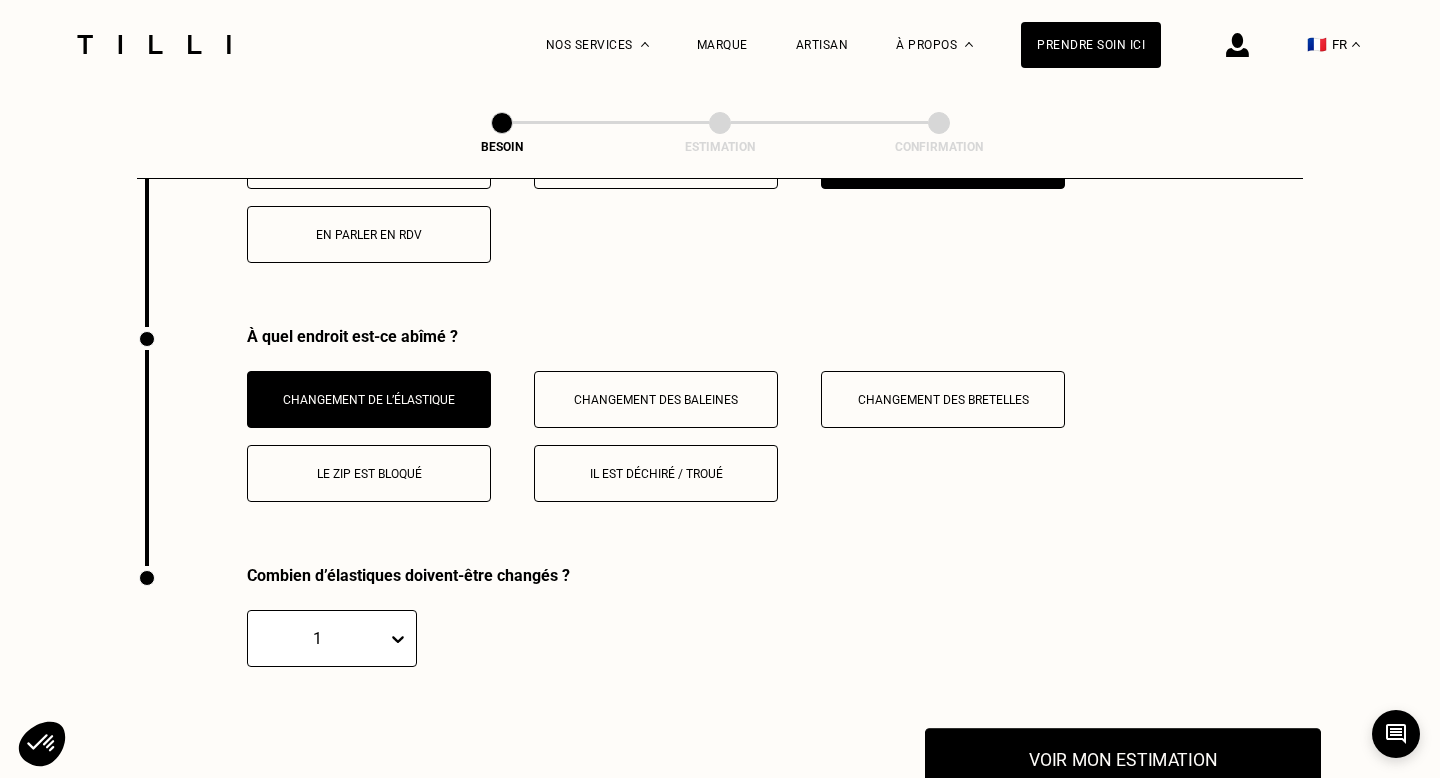 click on "Voir mon estimation" at bounding box center [1123, 759] 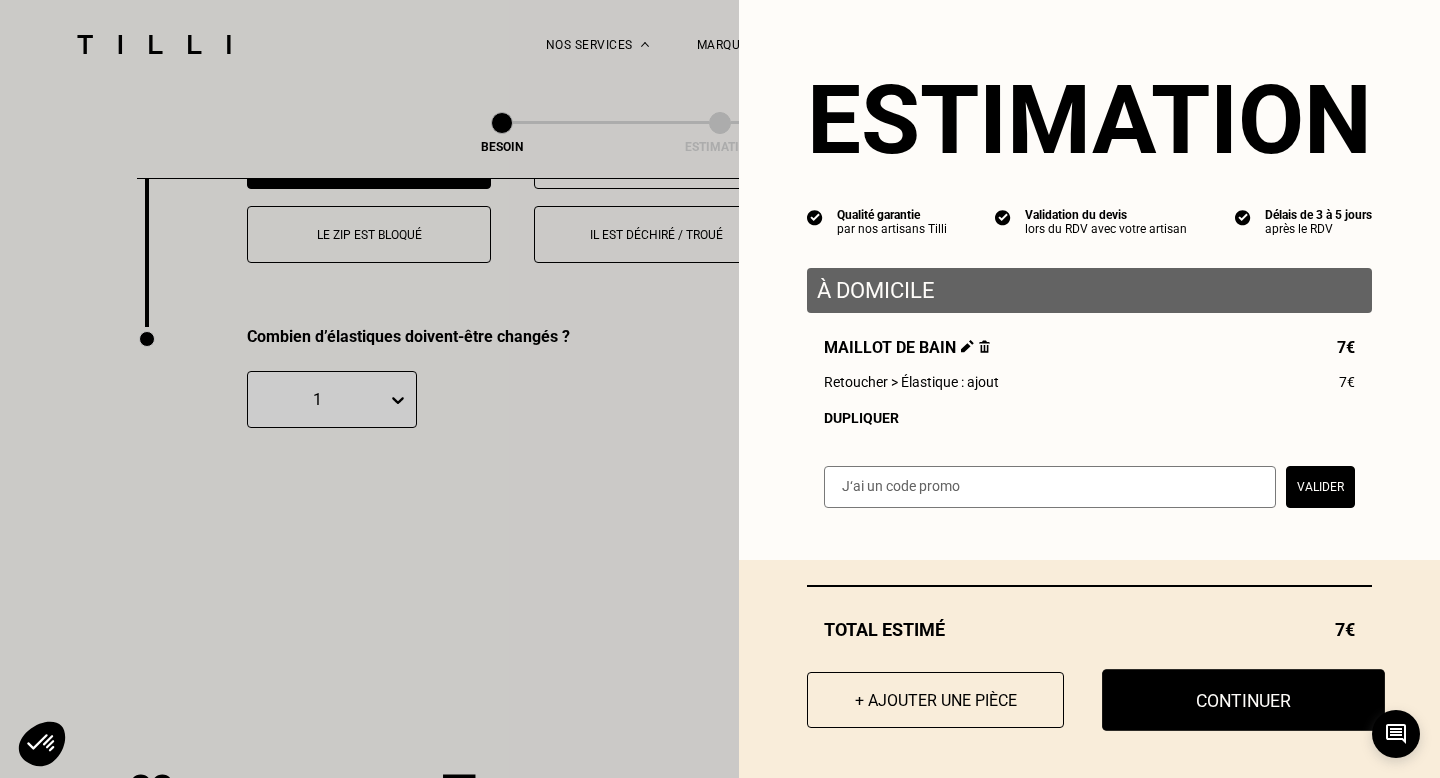 click on "Continuer" at bounding box center [1243, 700] 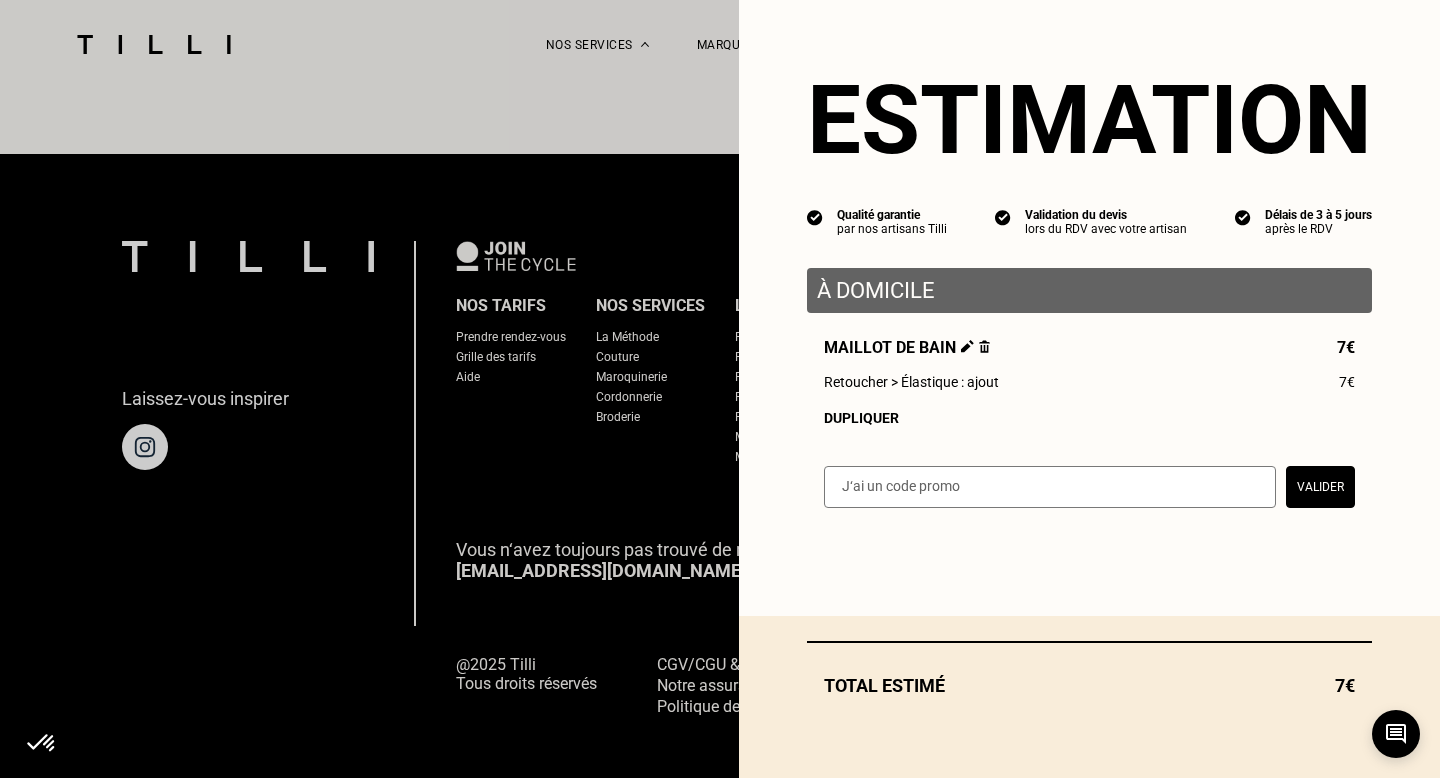 select on "FR" 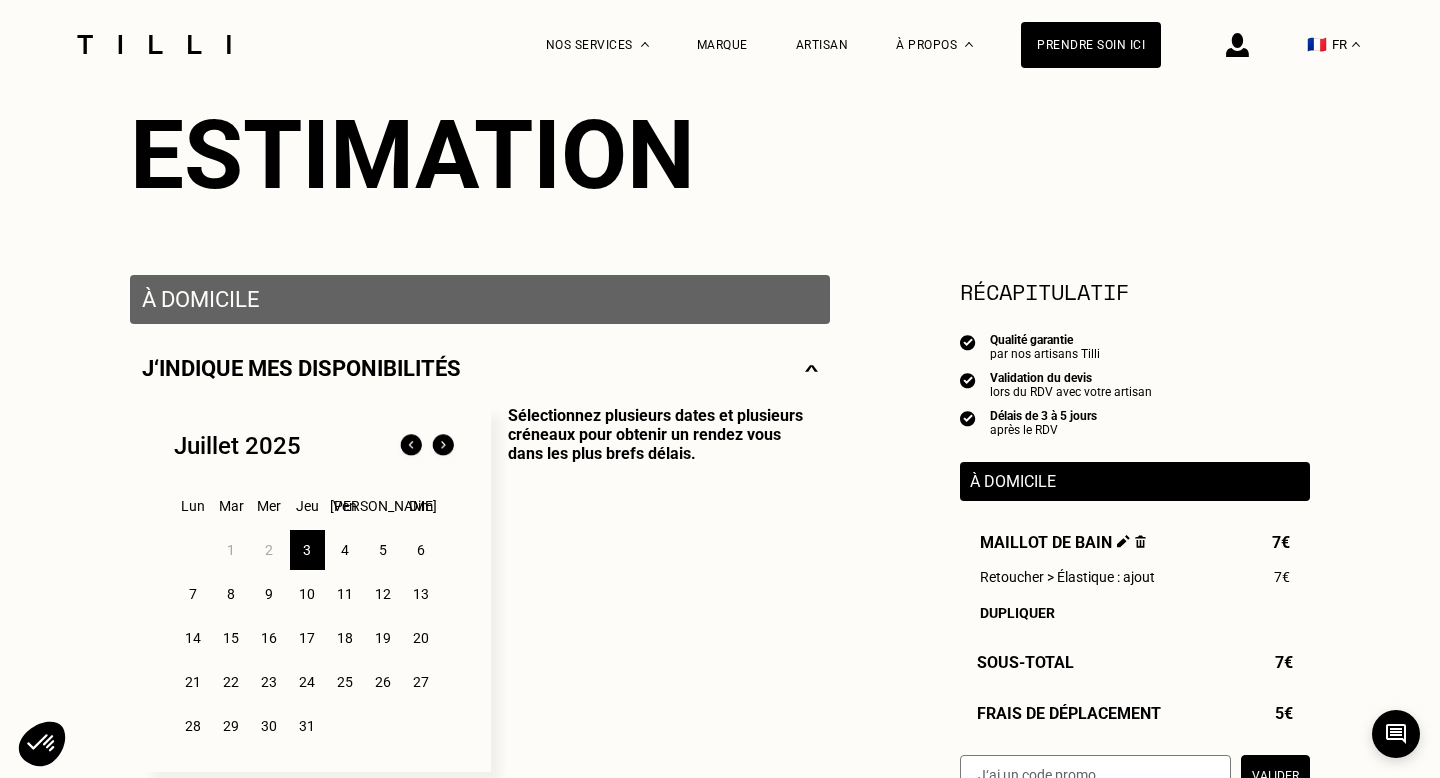 scroll, scrollTop: 270, scrollLeft: 0, axis: vertical 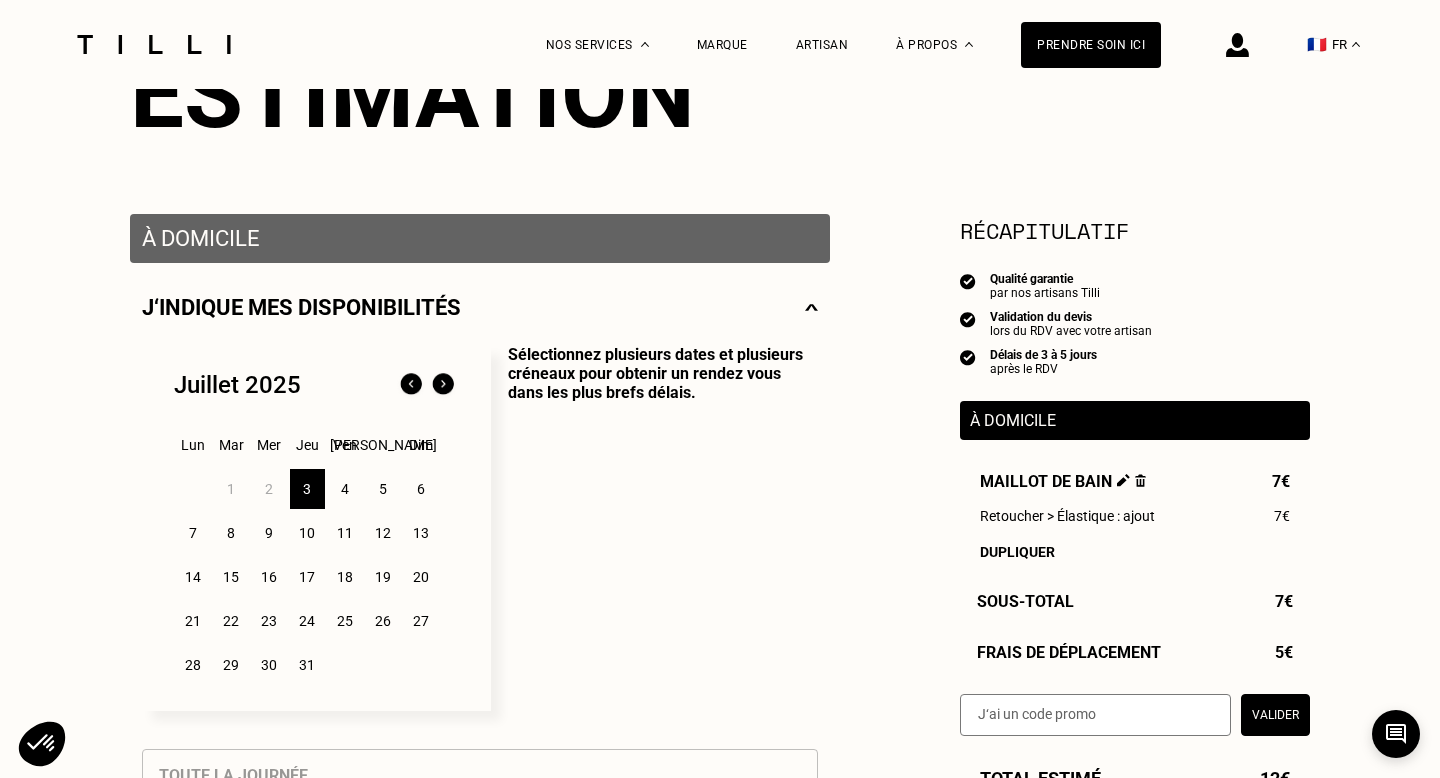 click on "9" at bounding box center [269, 533] 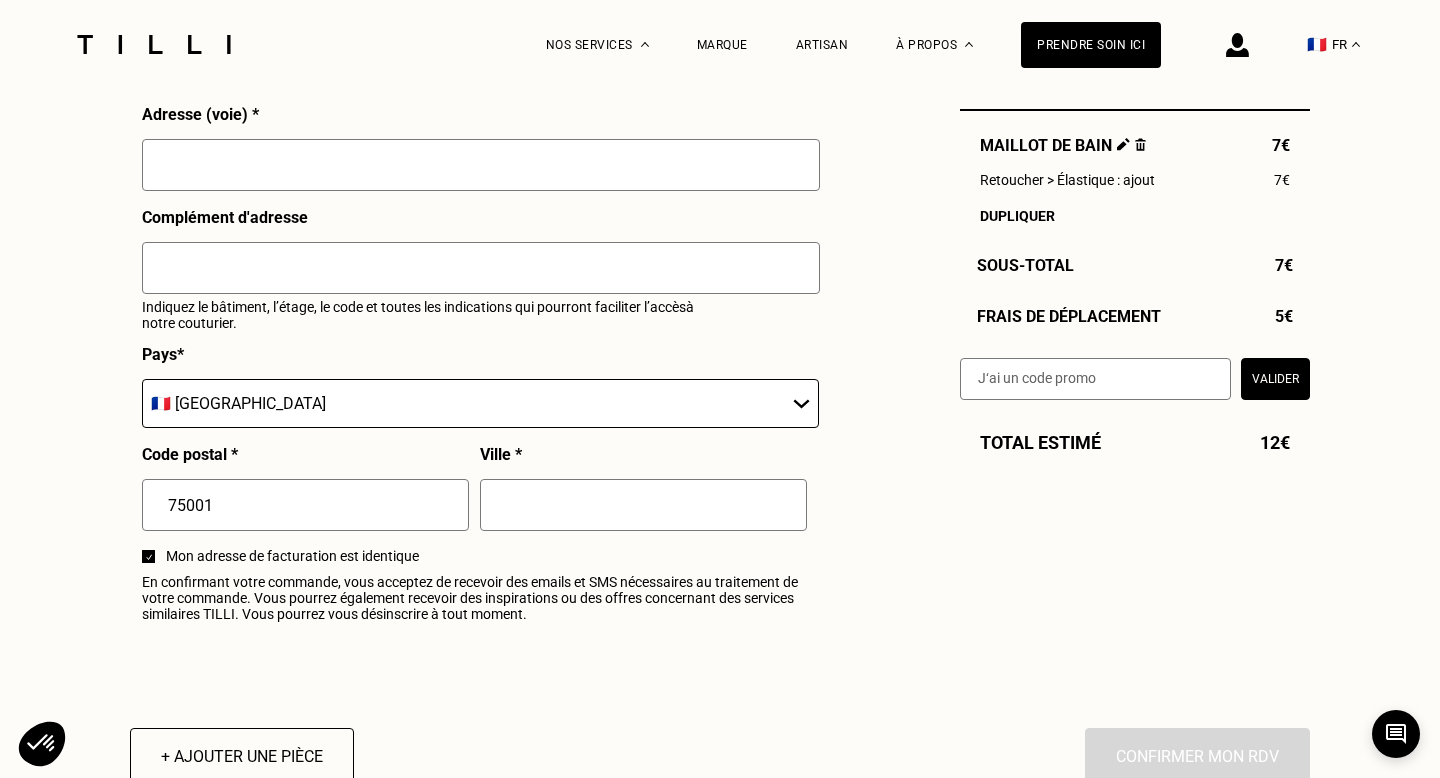 scroll, scrollTop: 2243, scrollLeft: 0, axis: vertical 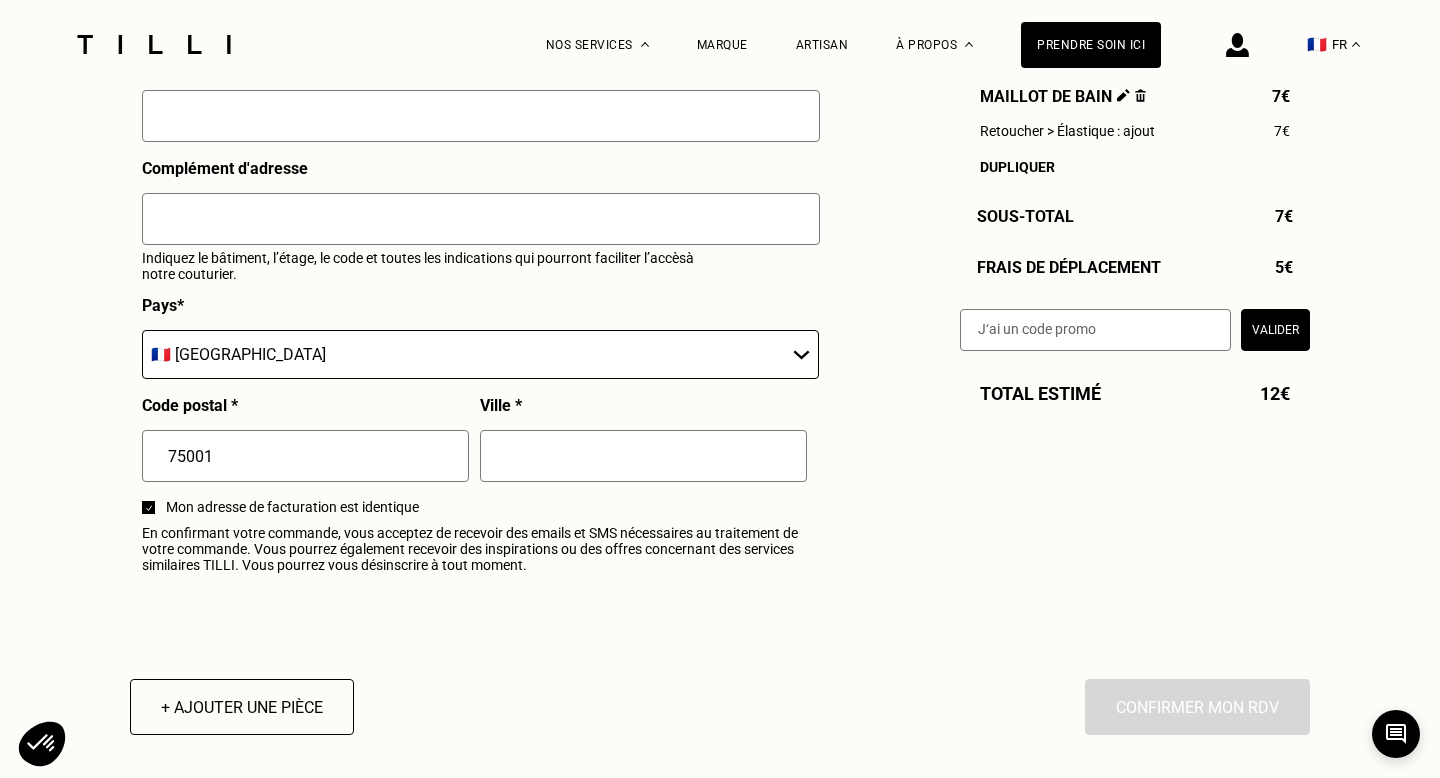 click on "75001" at bounding box center [305, 456] 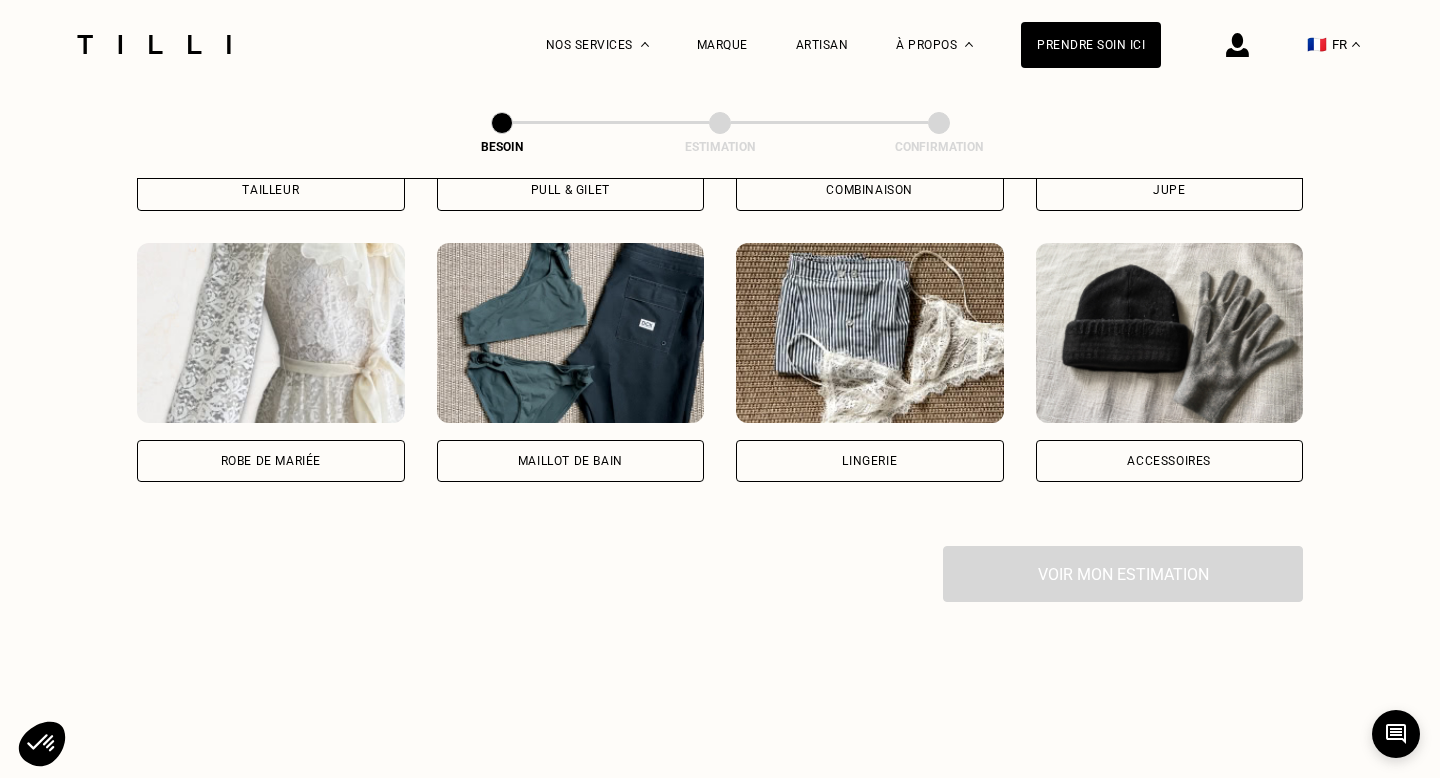 scroll, scrollTop: 1440, scrollLeft: 0, axis: vertical 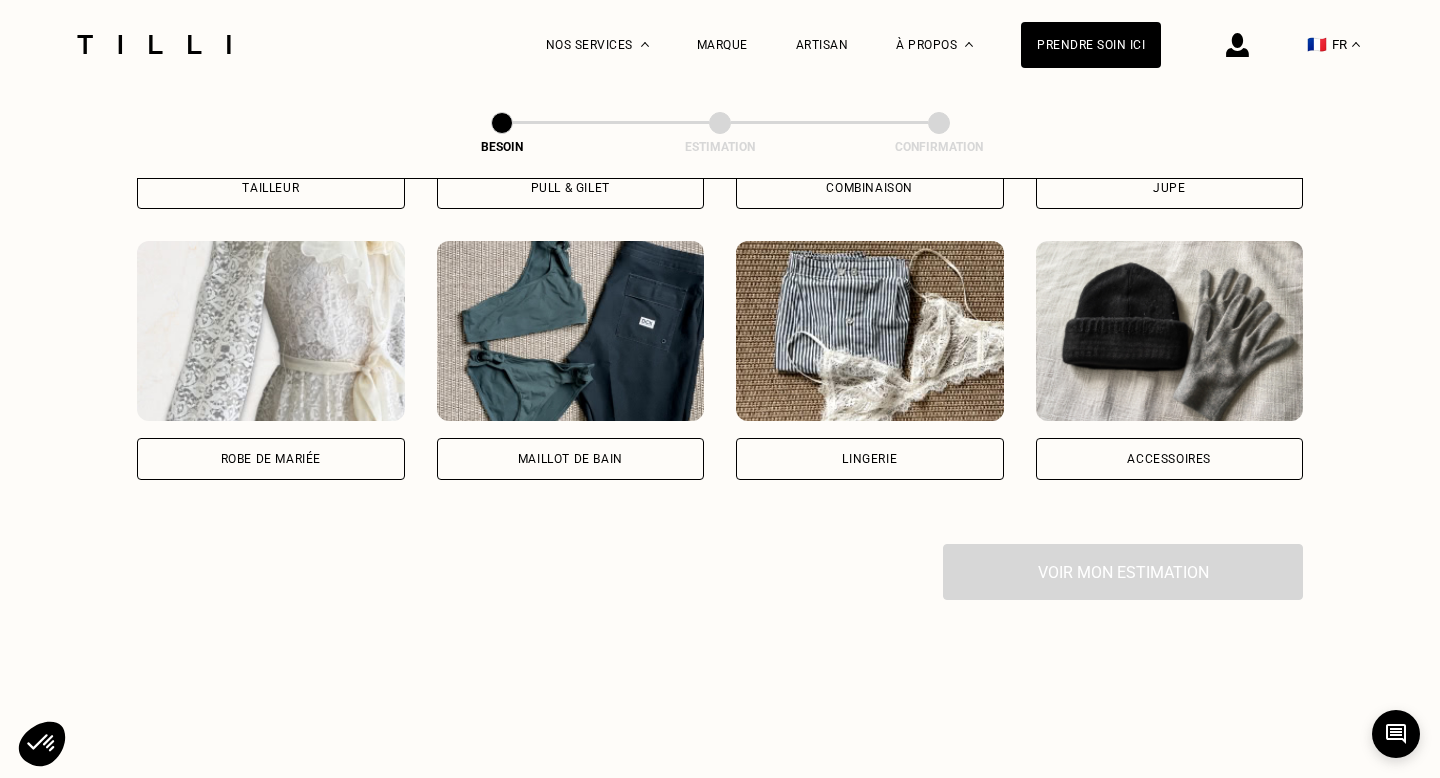 click on "Maillot de bain" at bounding box center (571, 459) 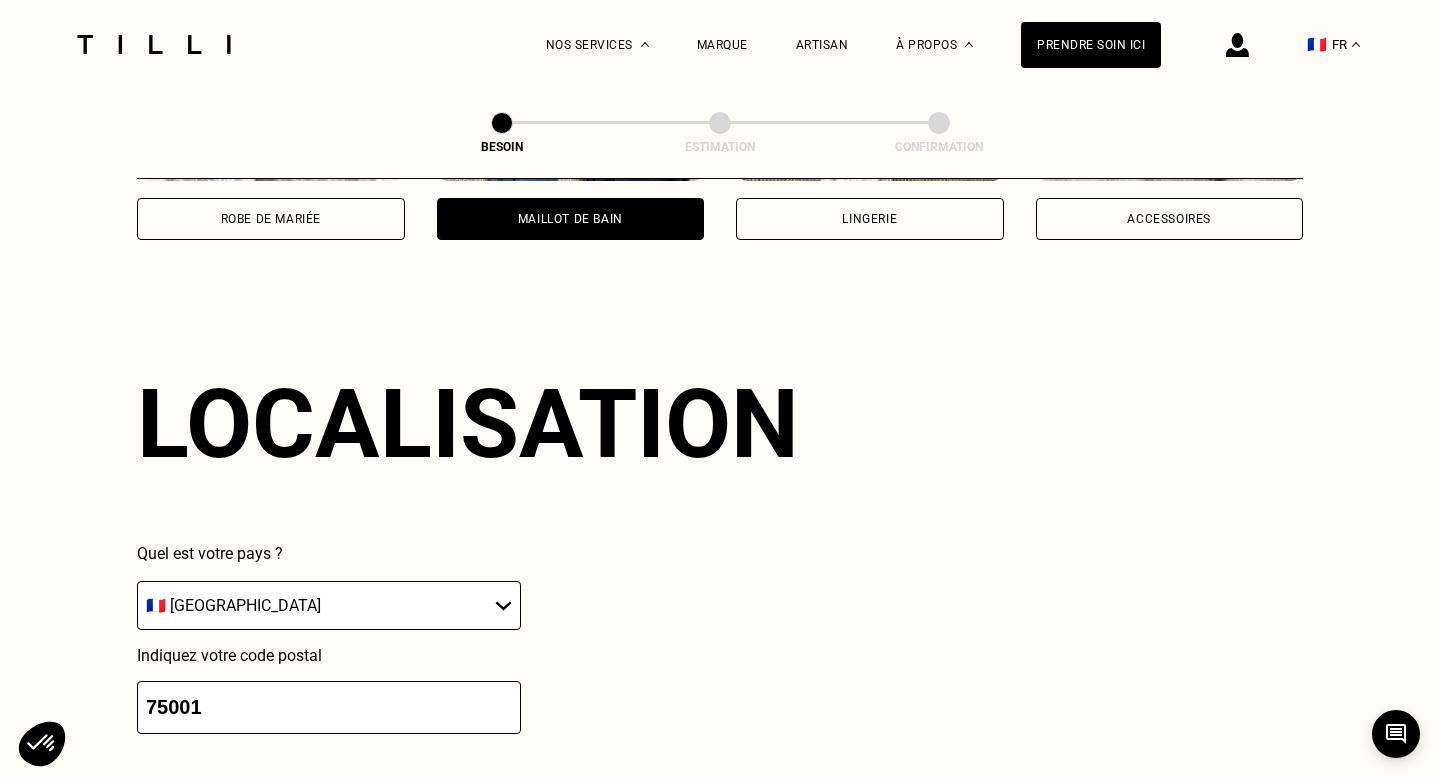 scroll, scrollTop: 1736, scrollLeft: 0, axis: vertical 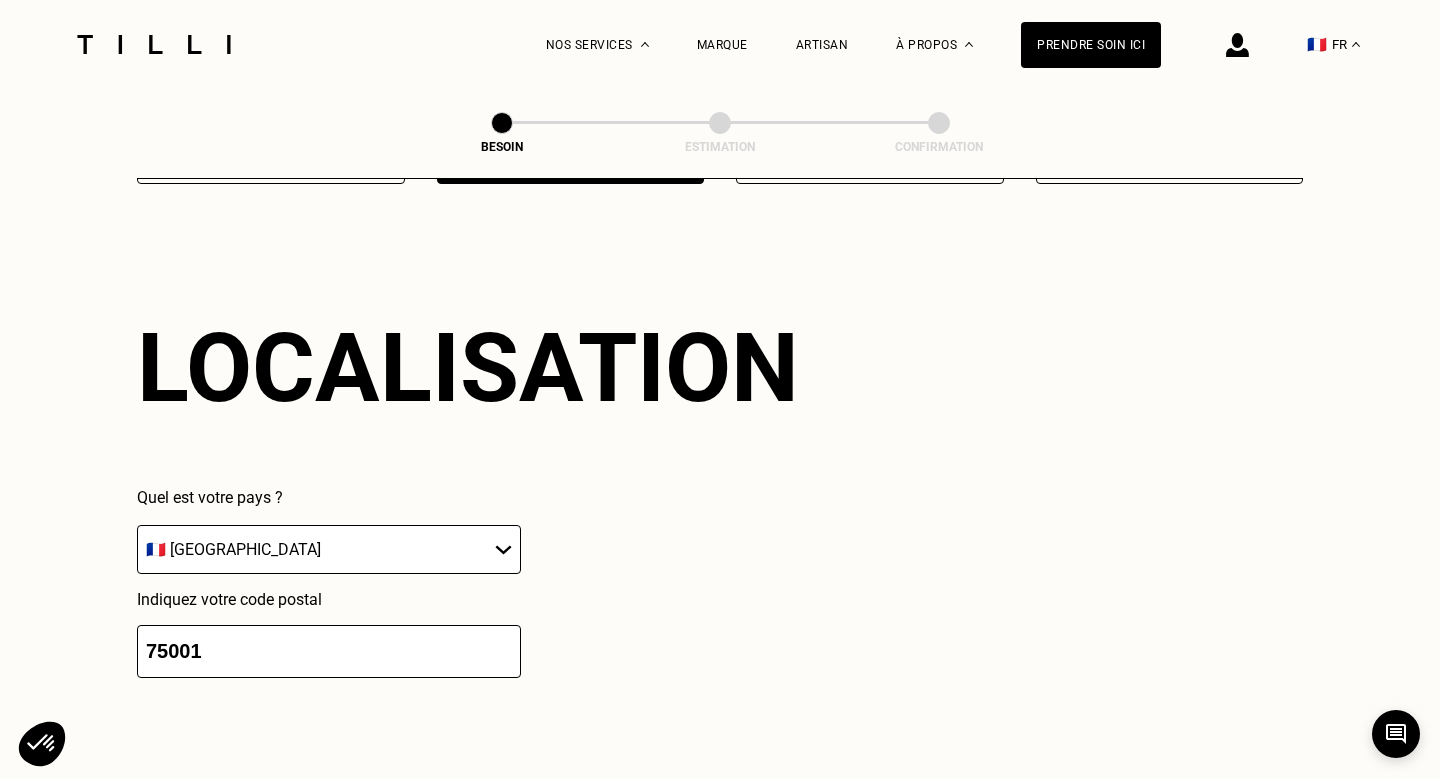 drag, startPoint x: 271, startPoint y: 619, endPoint x: 132, endPoint y: 608, distance: 139.43457 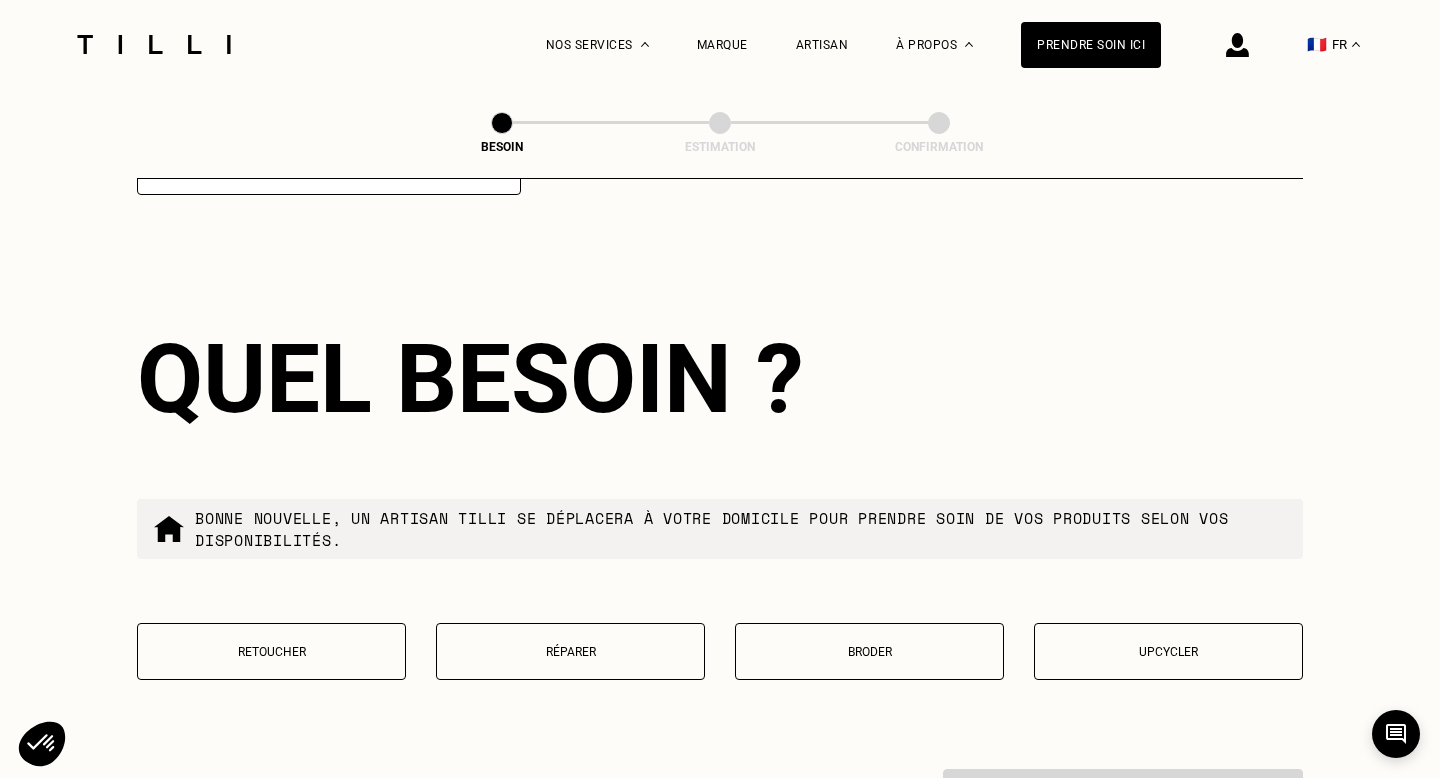 scroll, scrollTop: 2230, scrollLeft: 0, axis: vertical 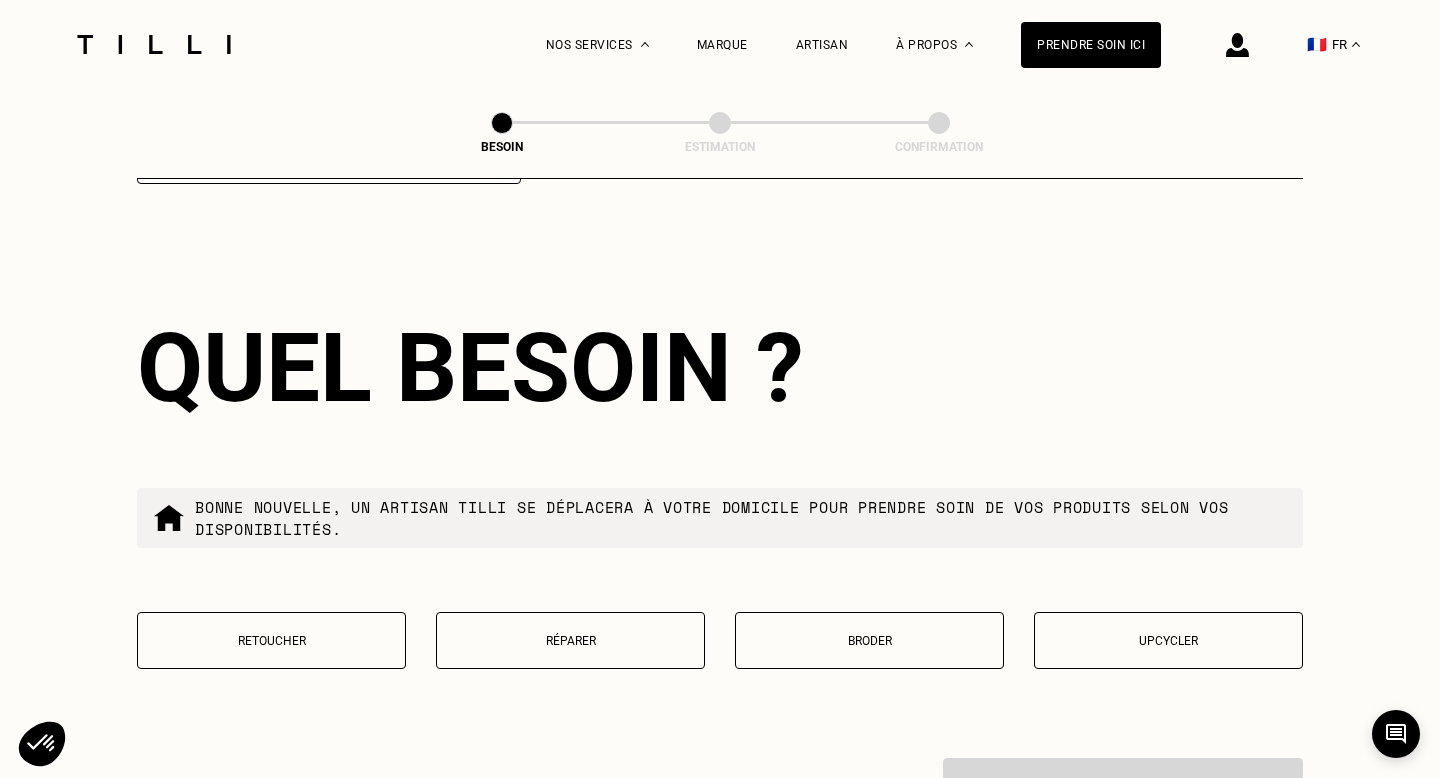 type on "93260" 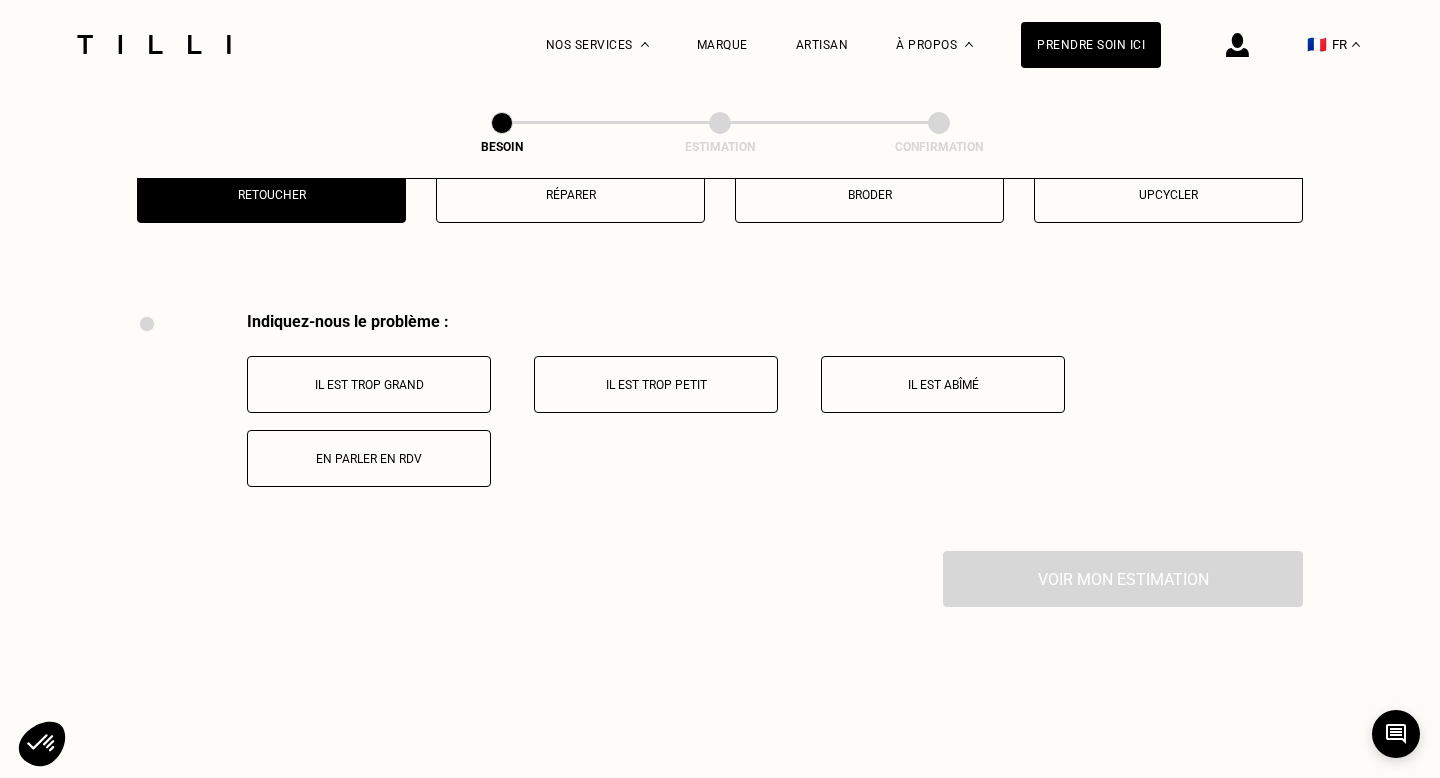 scroll, scrollTop: 2742, scrollLeft: 0, axis: vertical 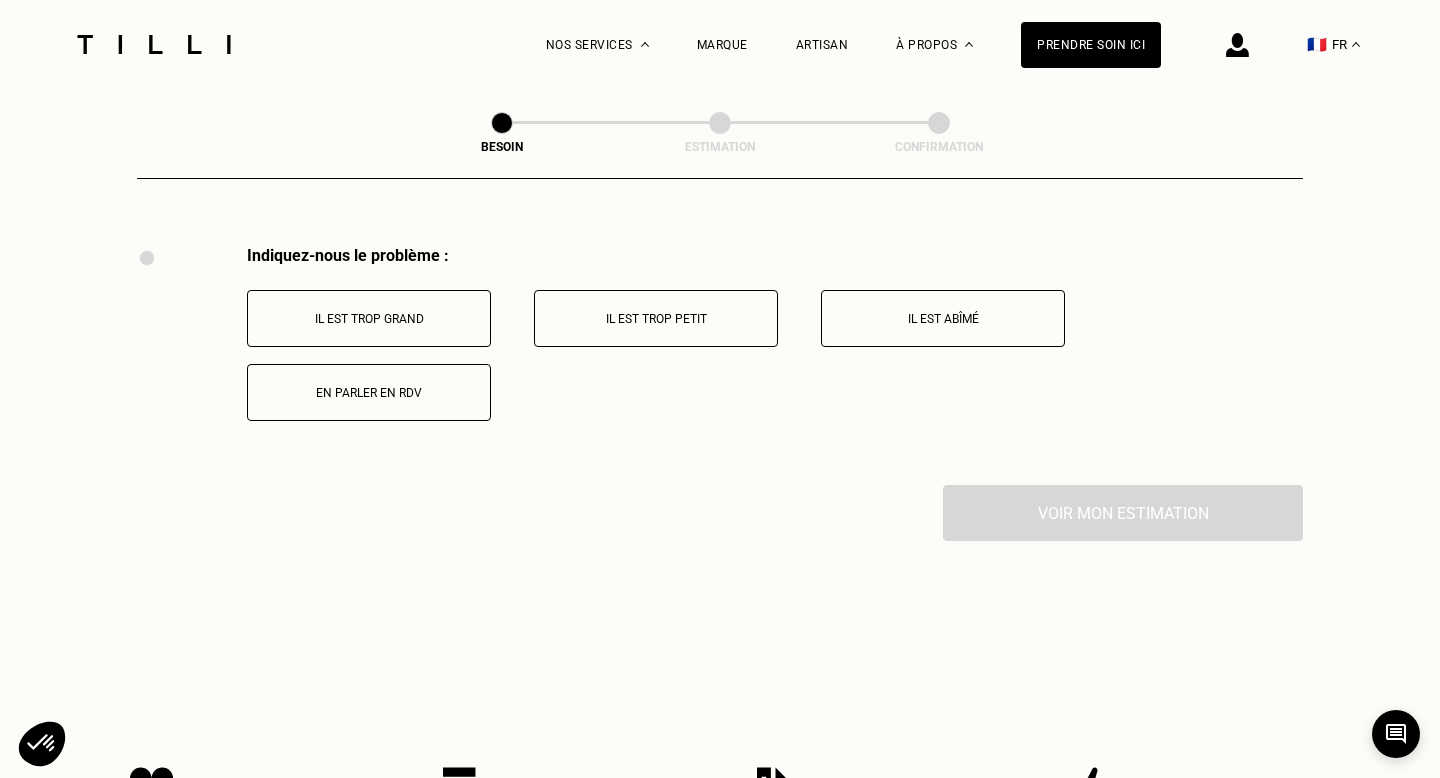 click on "Il est abîmé" at bounding box center [943, 319] 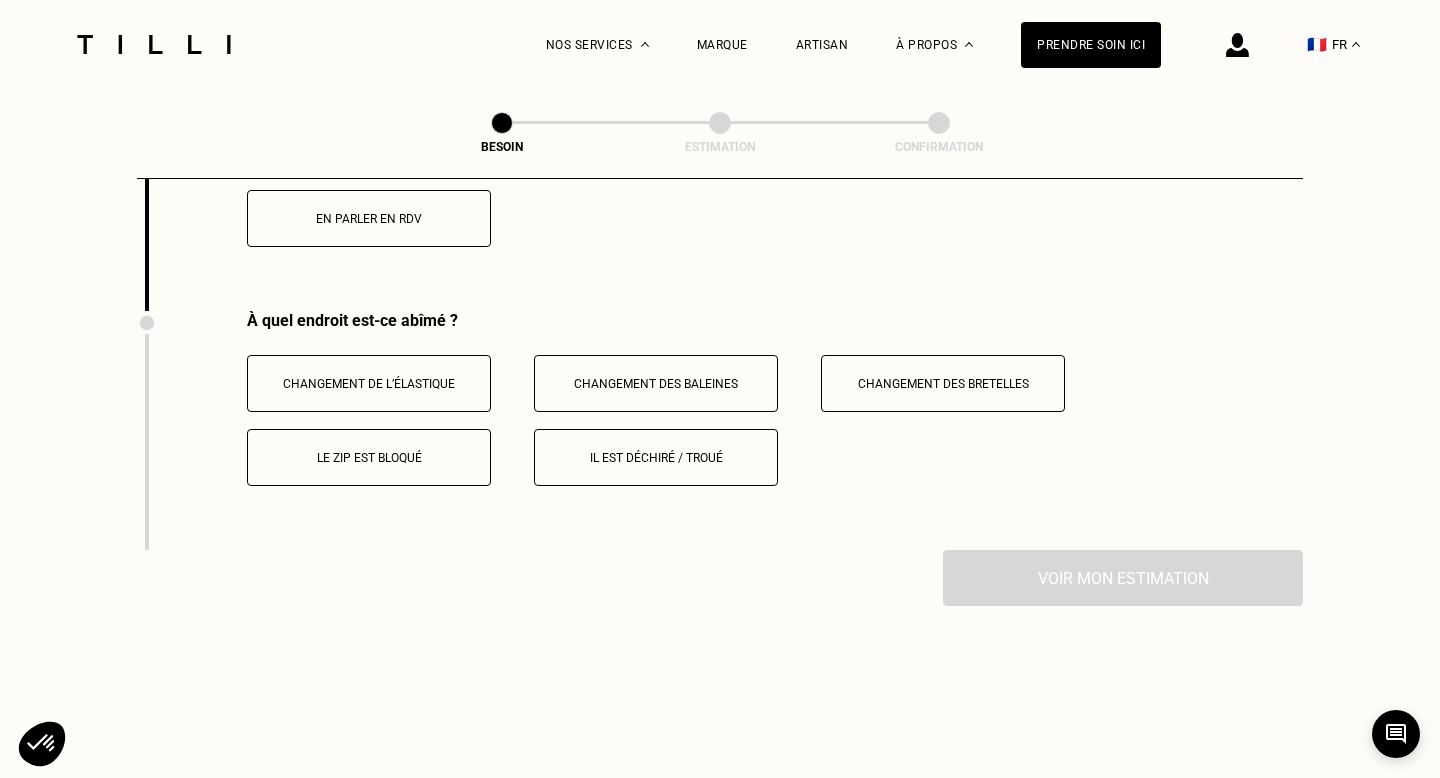 scroll, scrollTop: 2981, scrollLeft: 0, axis: vertical 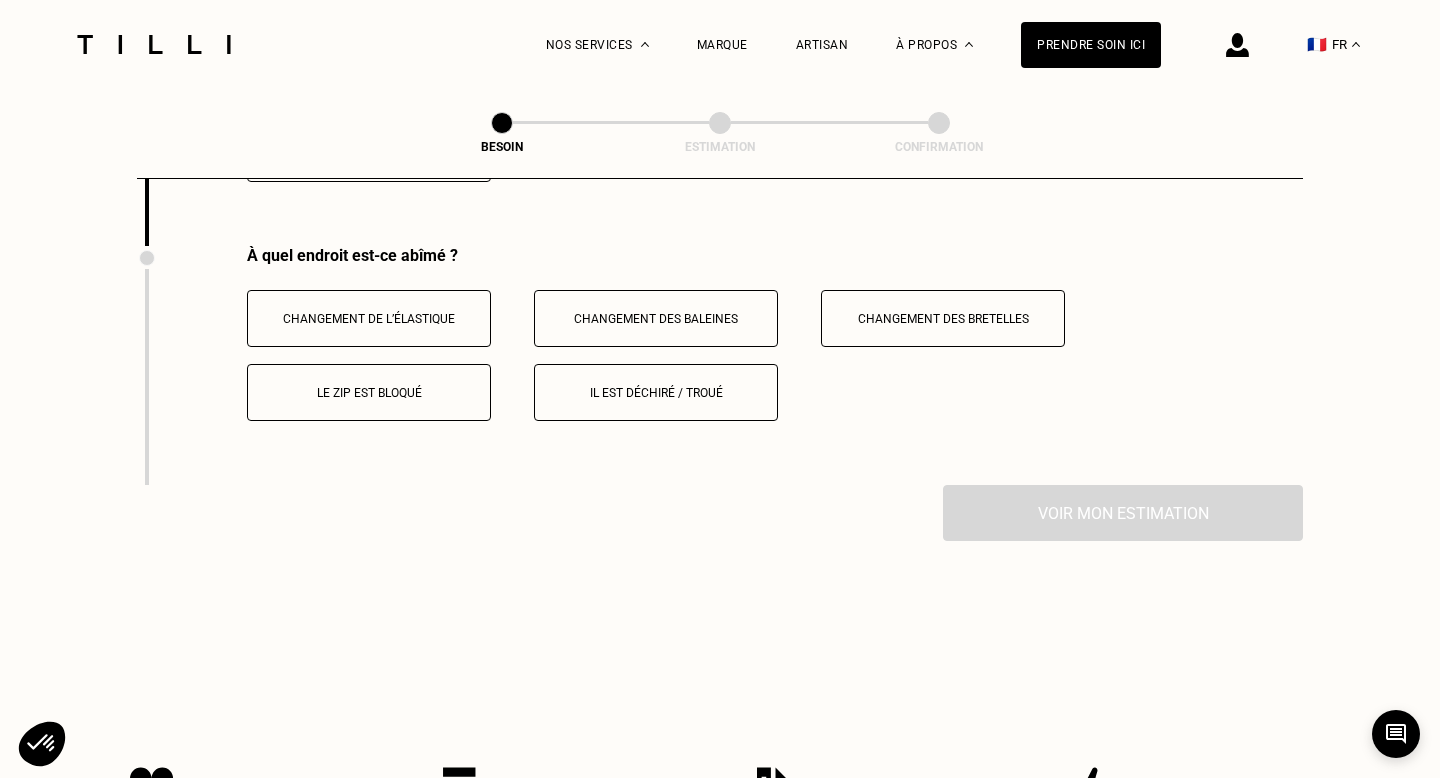 click on "Changement de l’élastique" at bounding box center [369, 319] 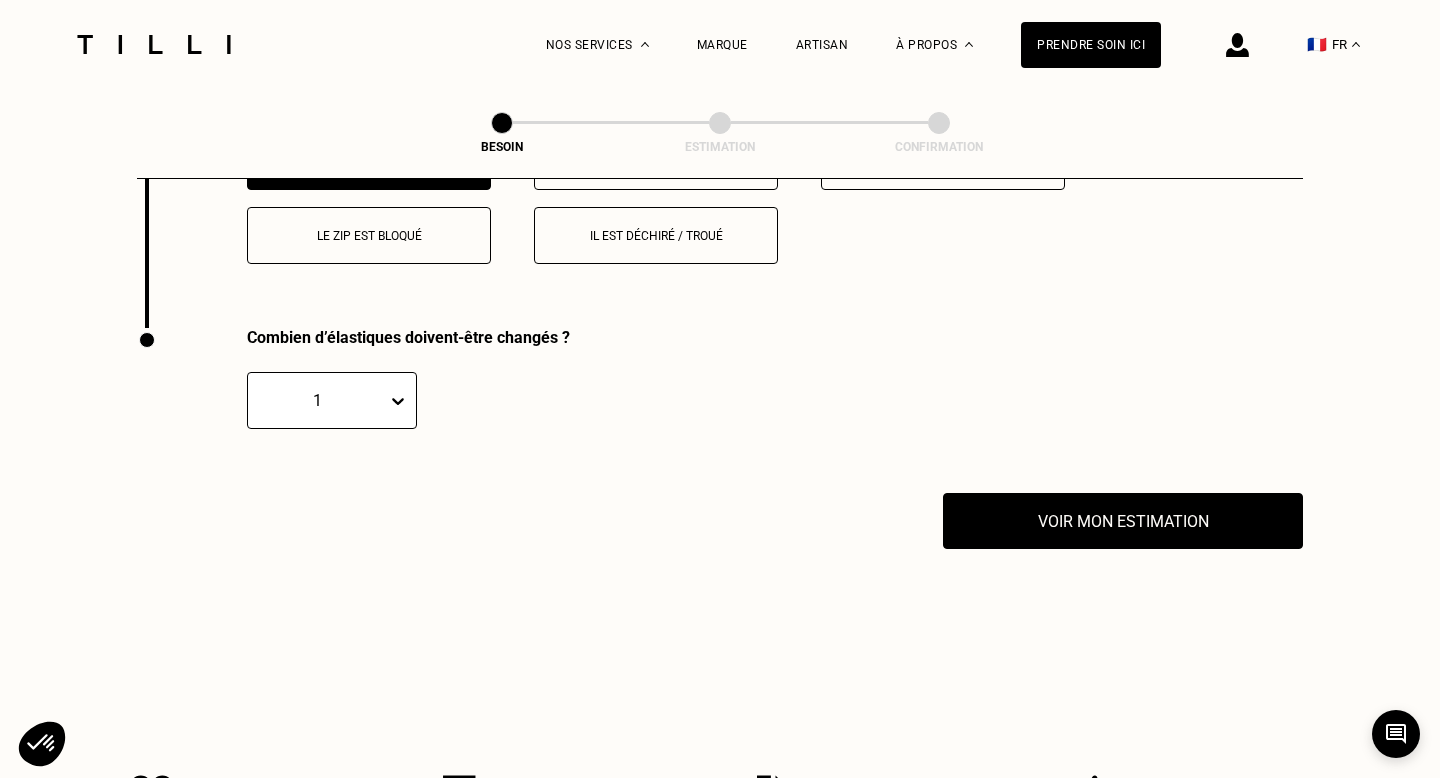 scroll, scrollTop: 3220, scrollLeft: 0, axis: vertical 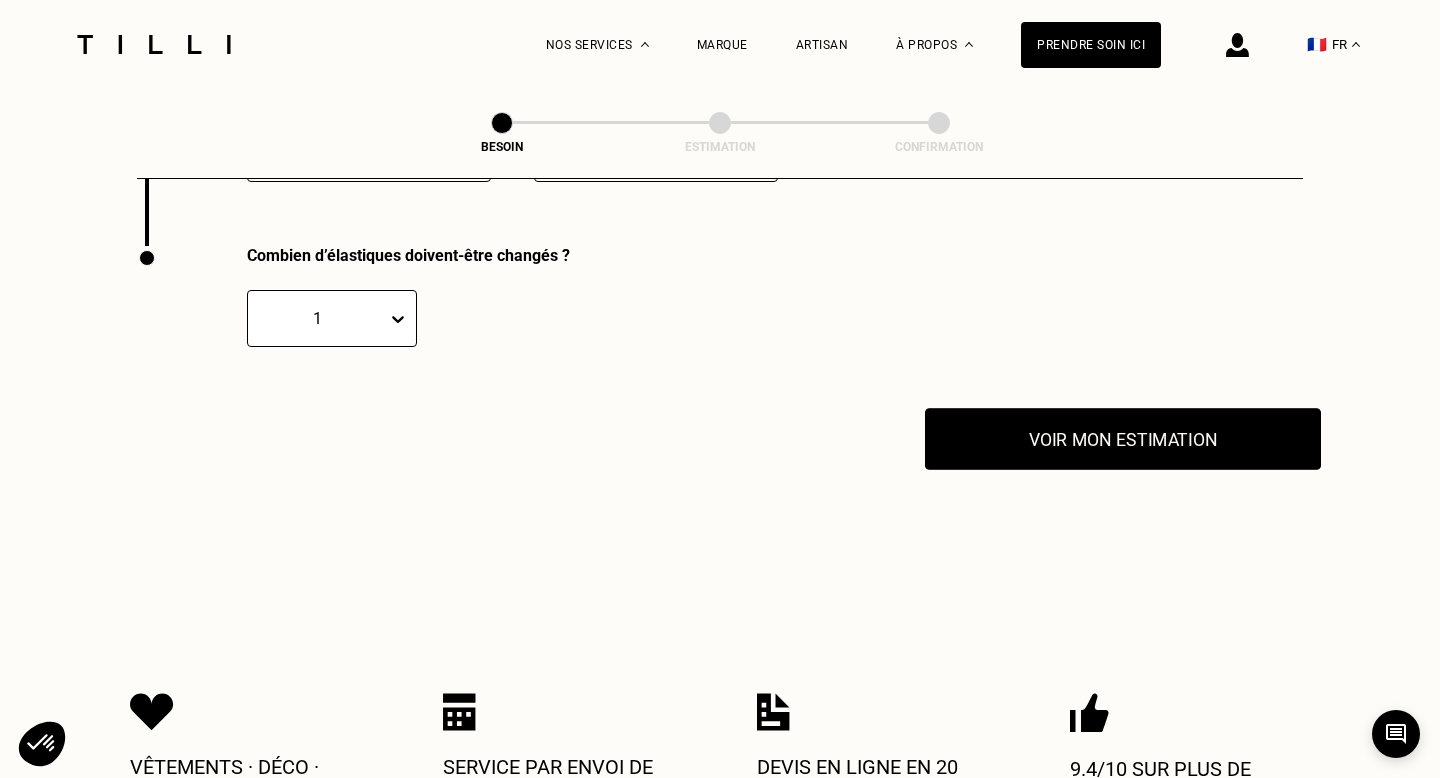 click on "Voir mon estimation" at bounding box center (1123, 439) 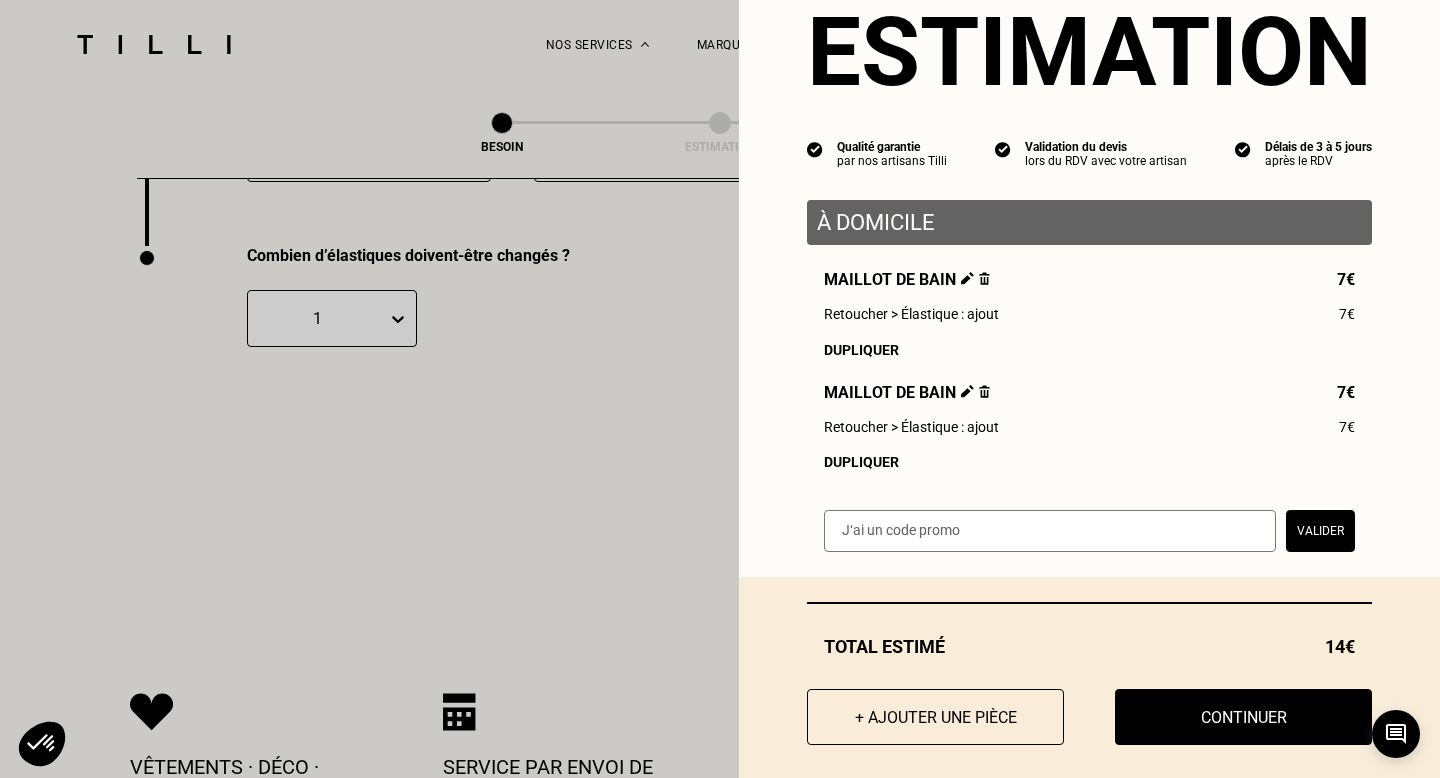 scroll, scrollTop: 87, scrollLeft: 0, axis: vertical 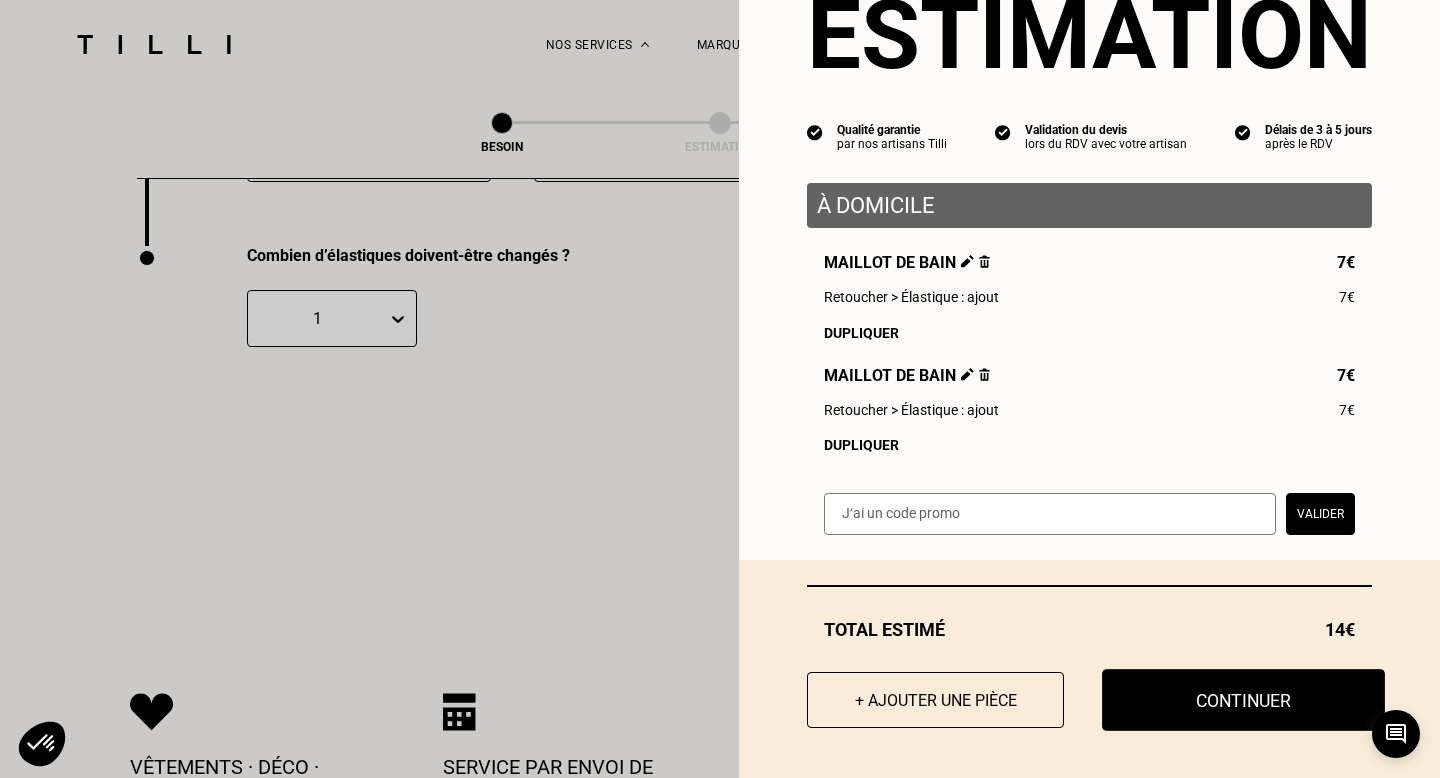click on "Continuer" at bounding box center [1243, 700] 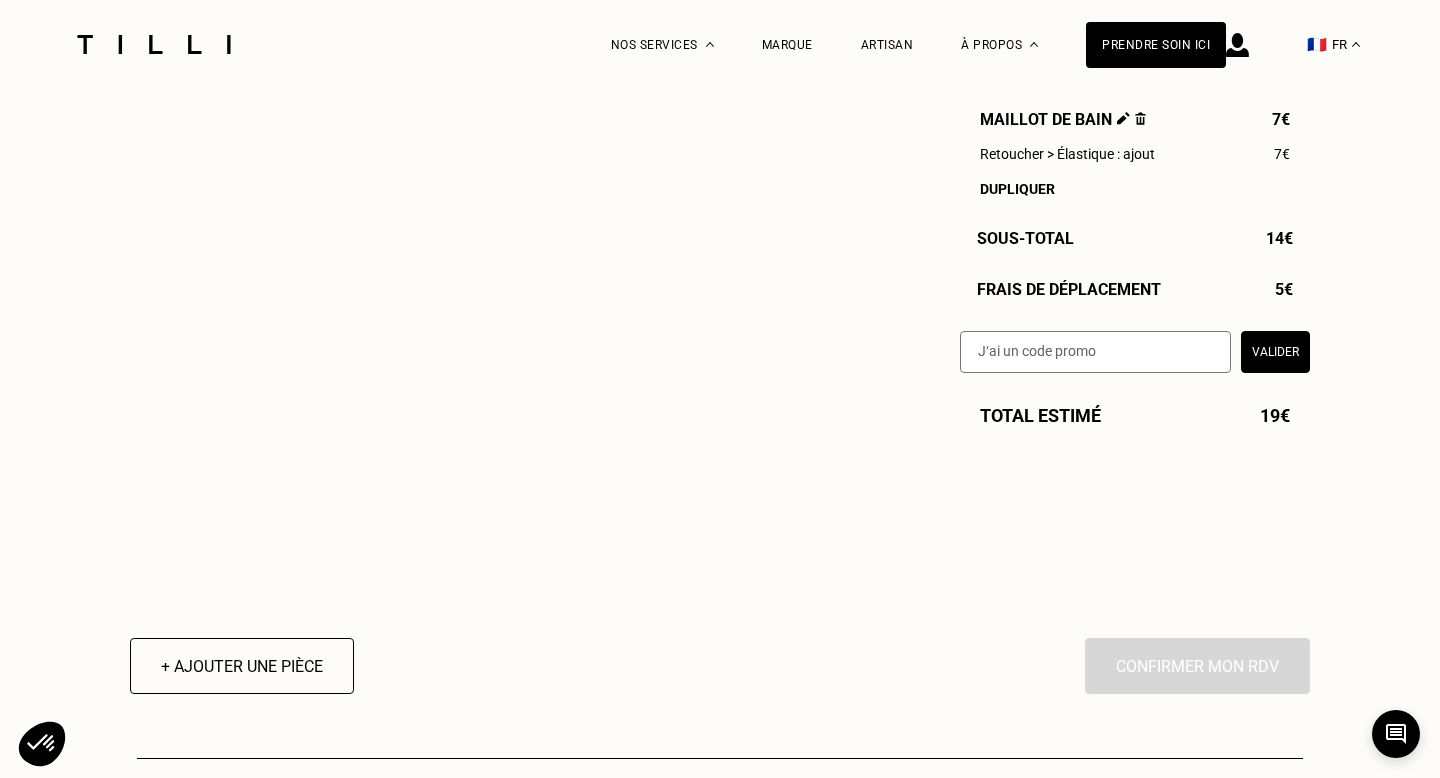 scroll, scrollTop: 0, scrollLeft: 0, axis: both 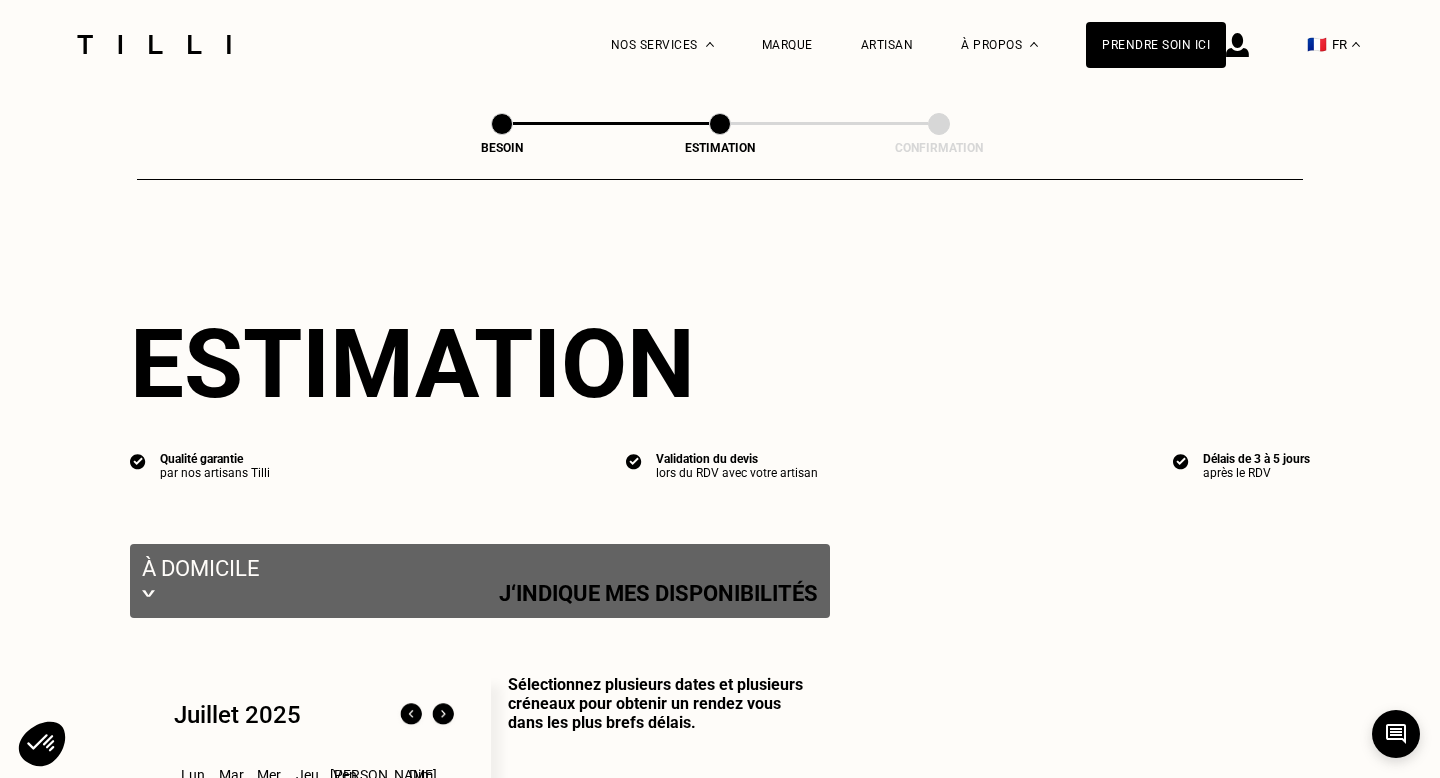 select on "FR" 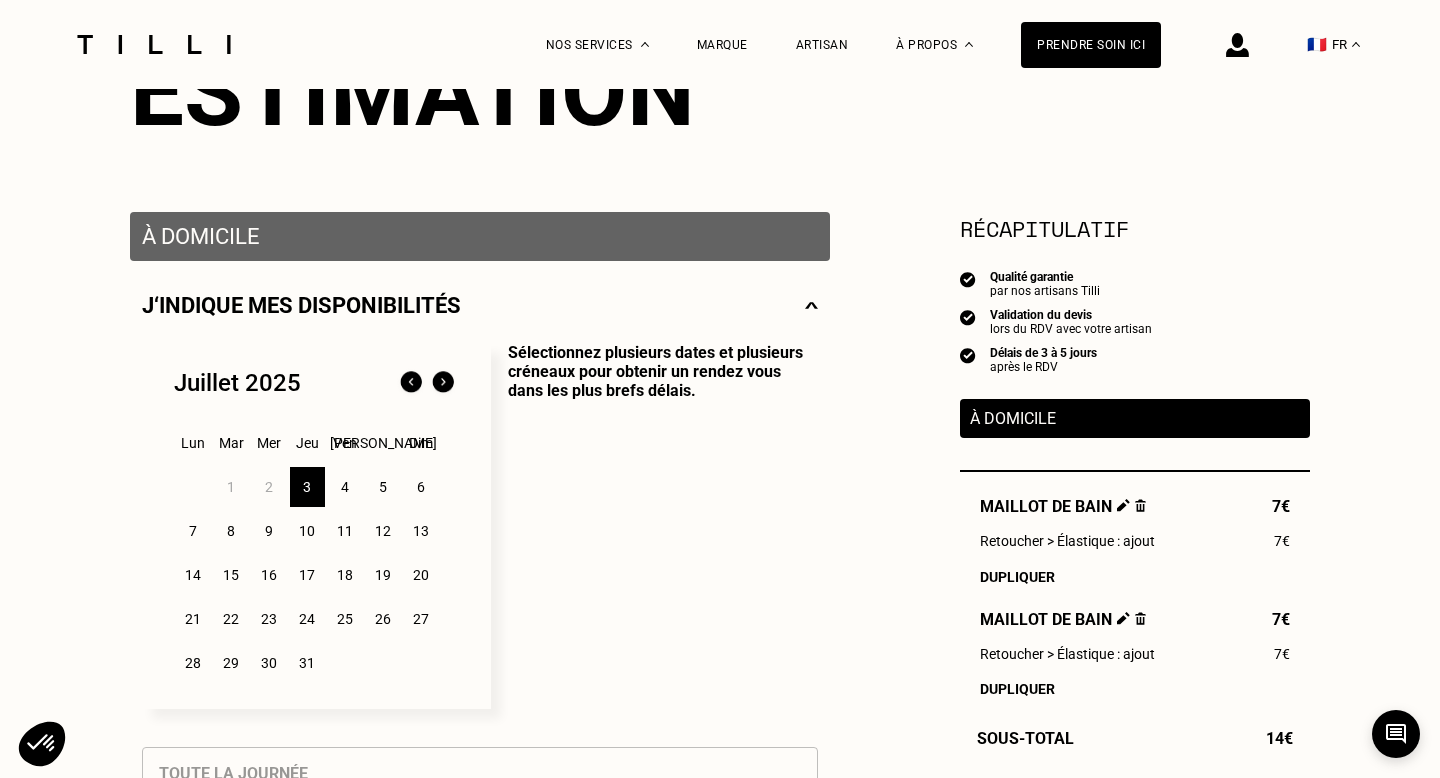 scroll, scrollTop: 284, scrollLeft: 0, axis: vertical 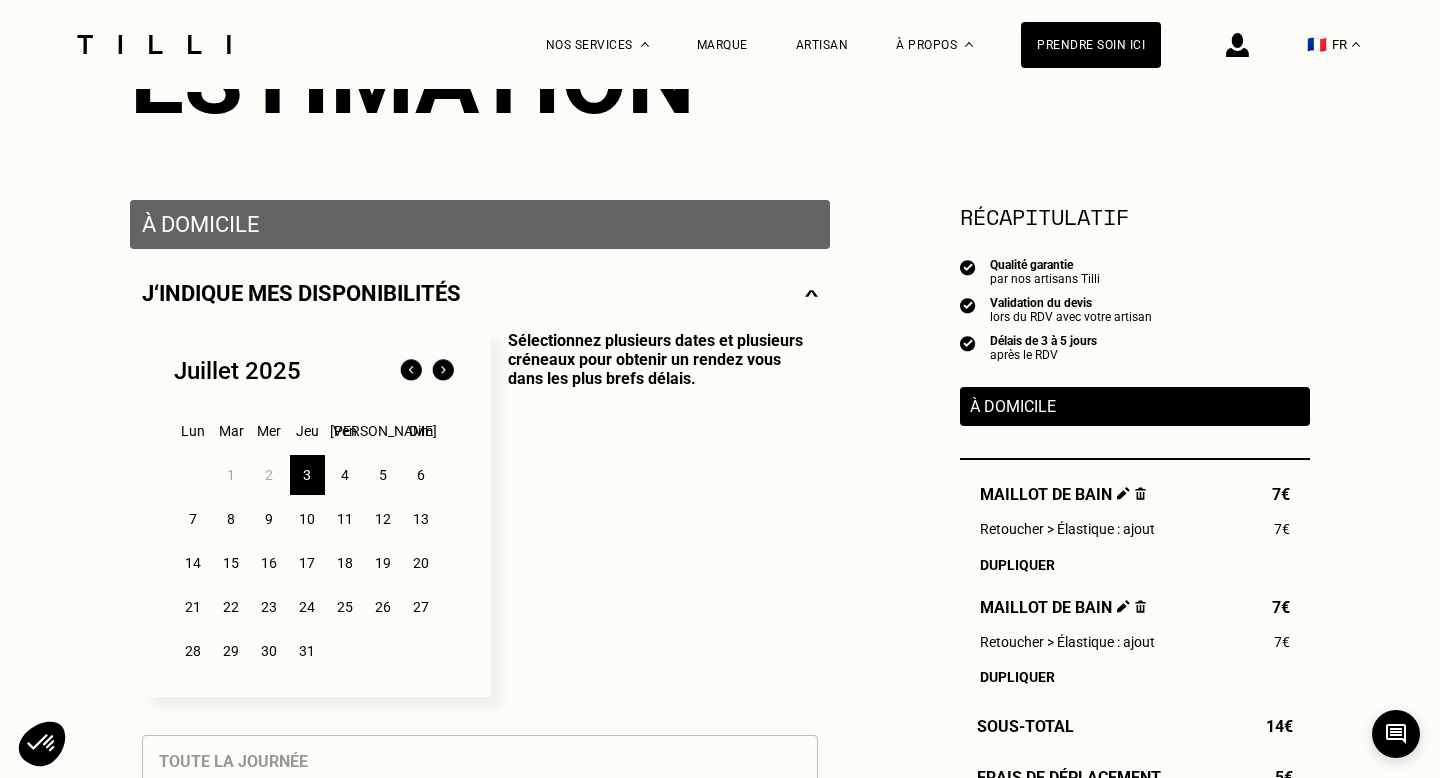 click on "9" at bounding box center (269, 519) 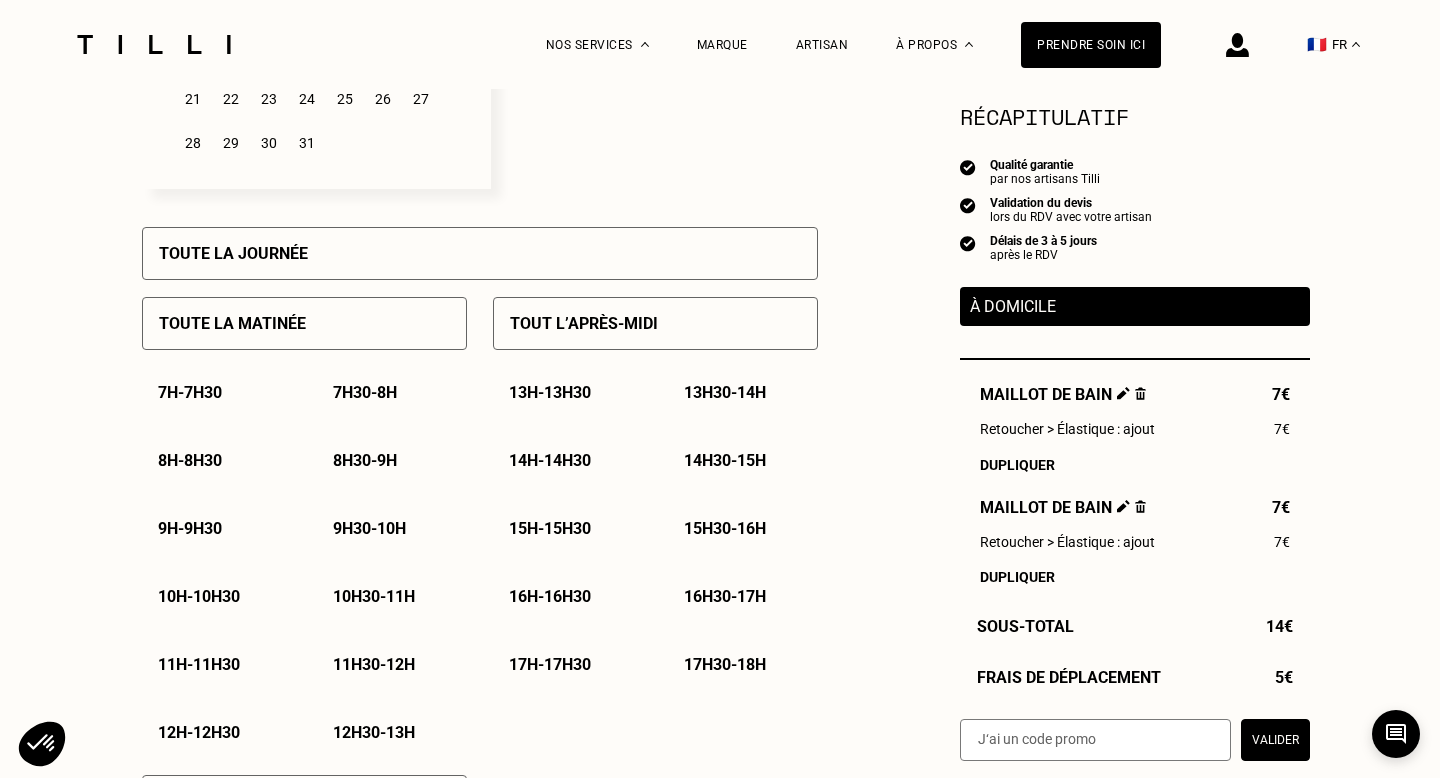 scroll, scrollTop: 798, scrollLeft: 0, axis: vertical 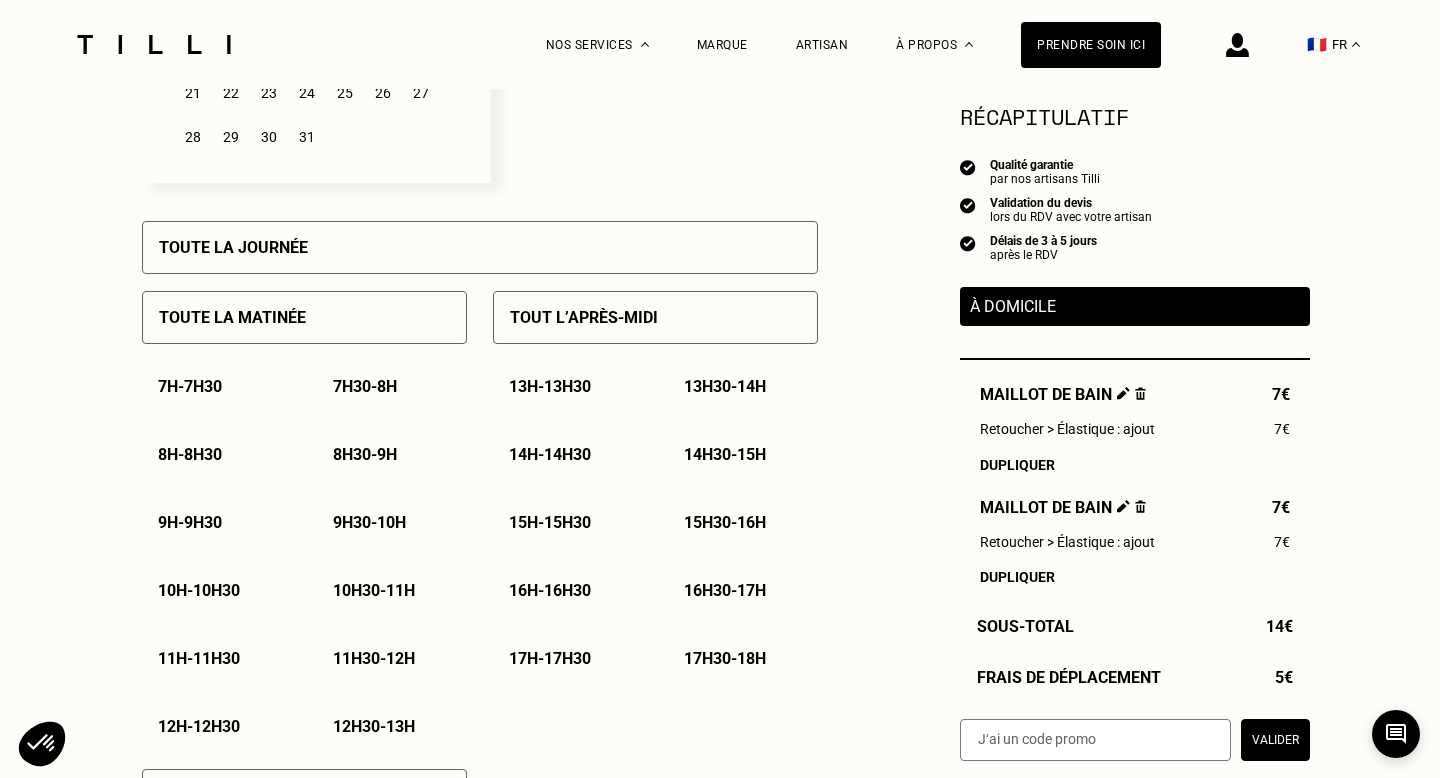 click on "10h  -  10h30" at bounding box center [199, 590] 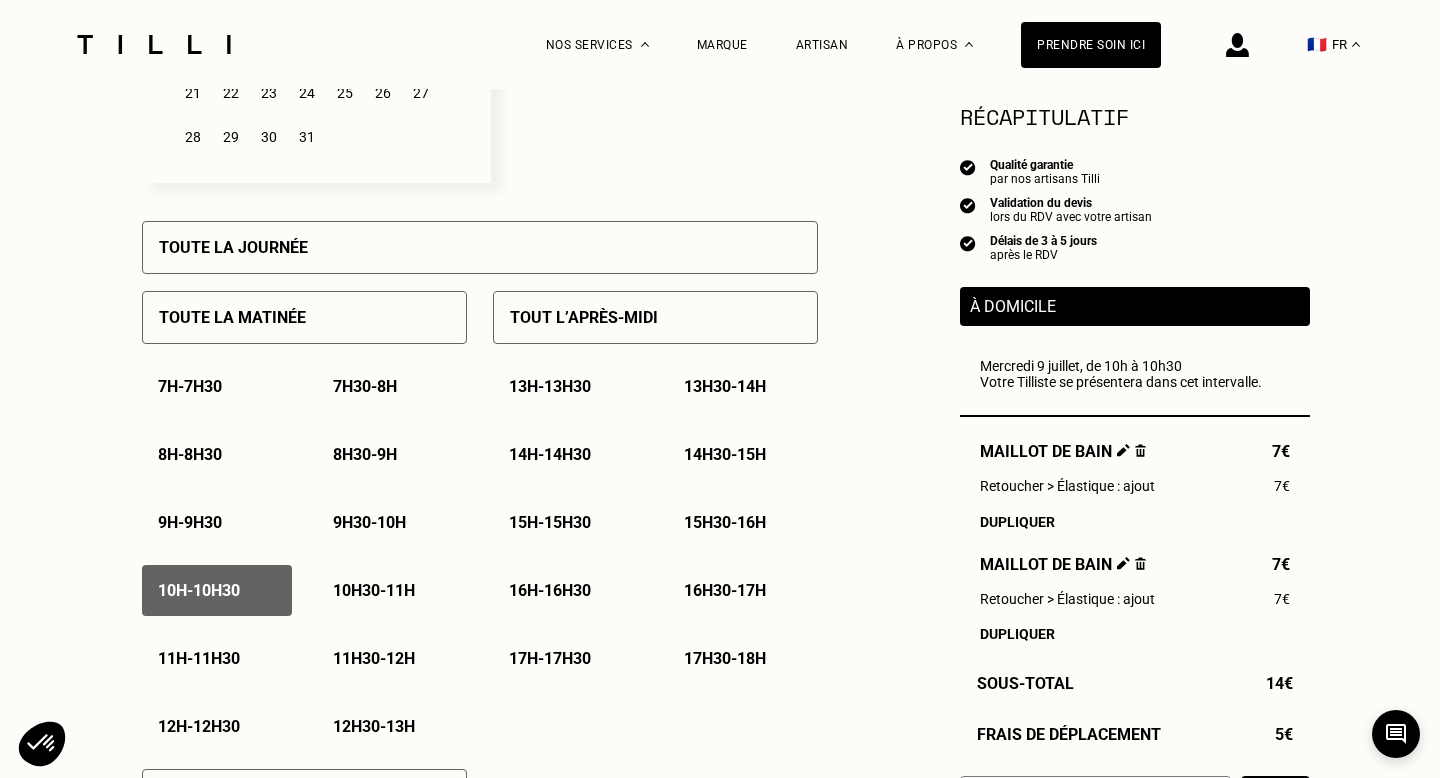 click on "10h30  -  11h" at bounding box center [374, 590] 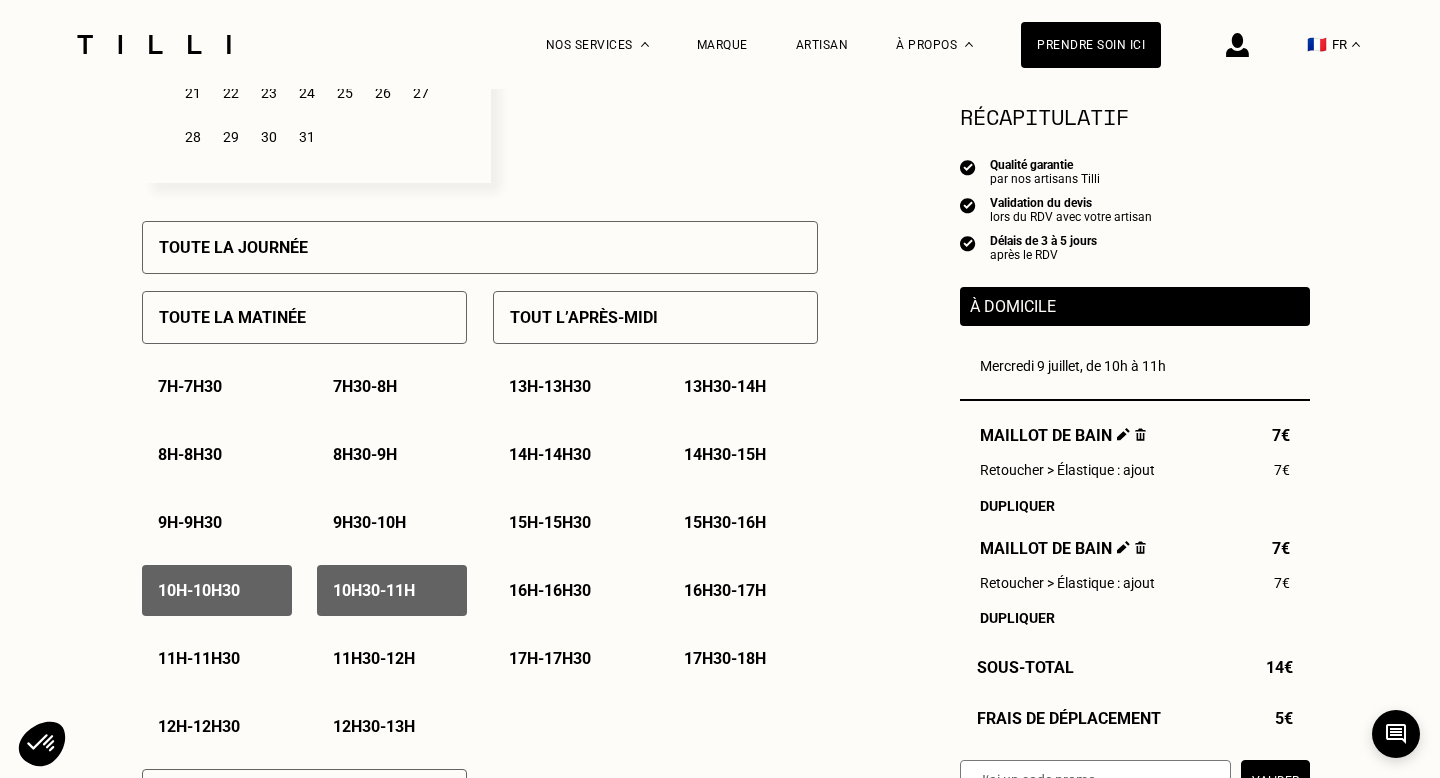 click on "10h  -  10h30" at bounding box center (217, 590) 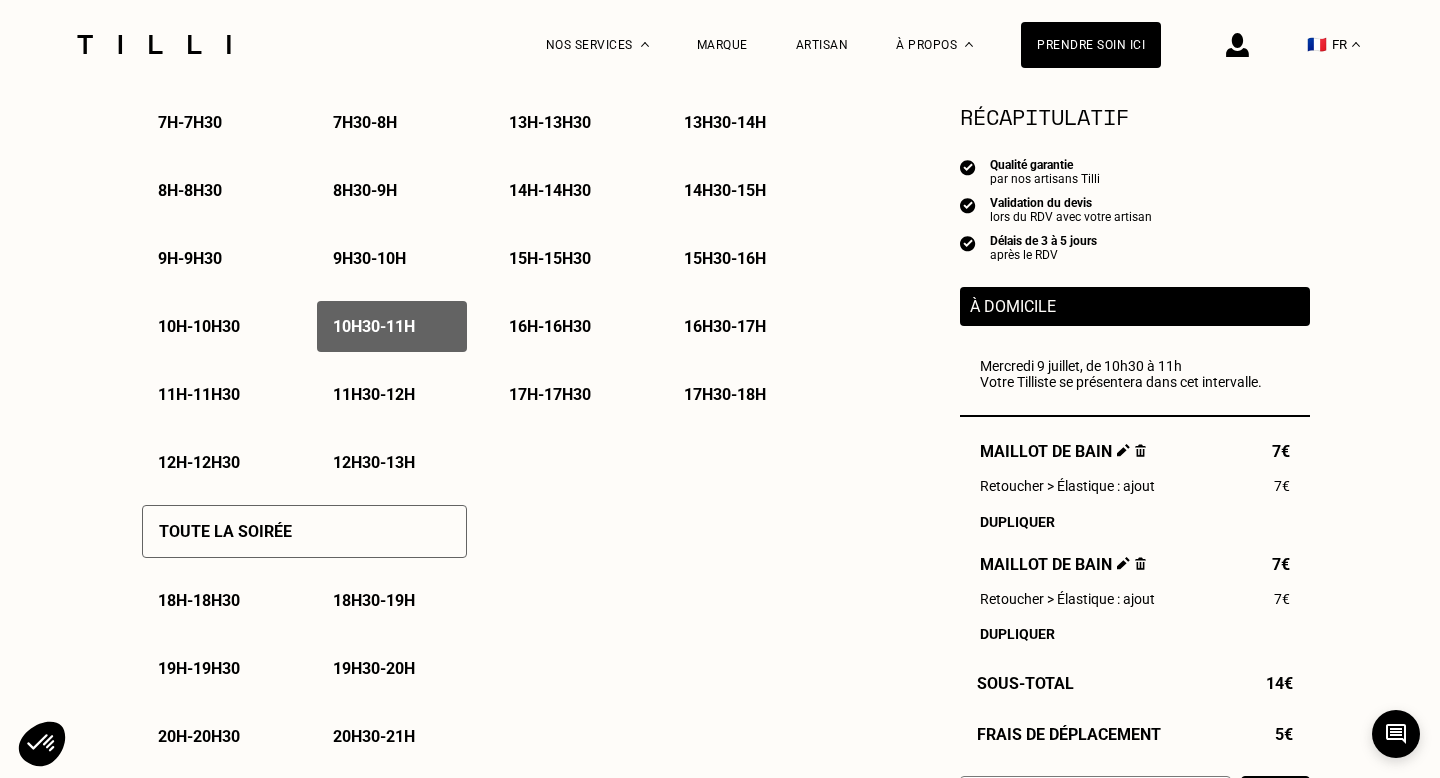 scroll, scrollTop: 1155, scrollLeft: 0, axis: vertical 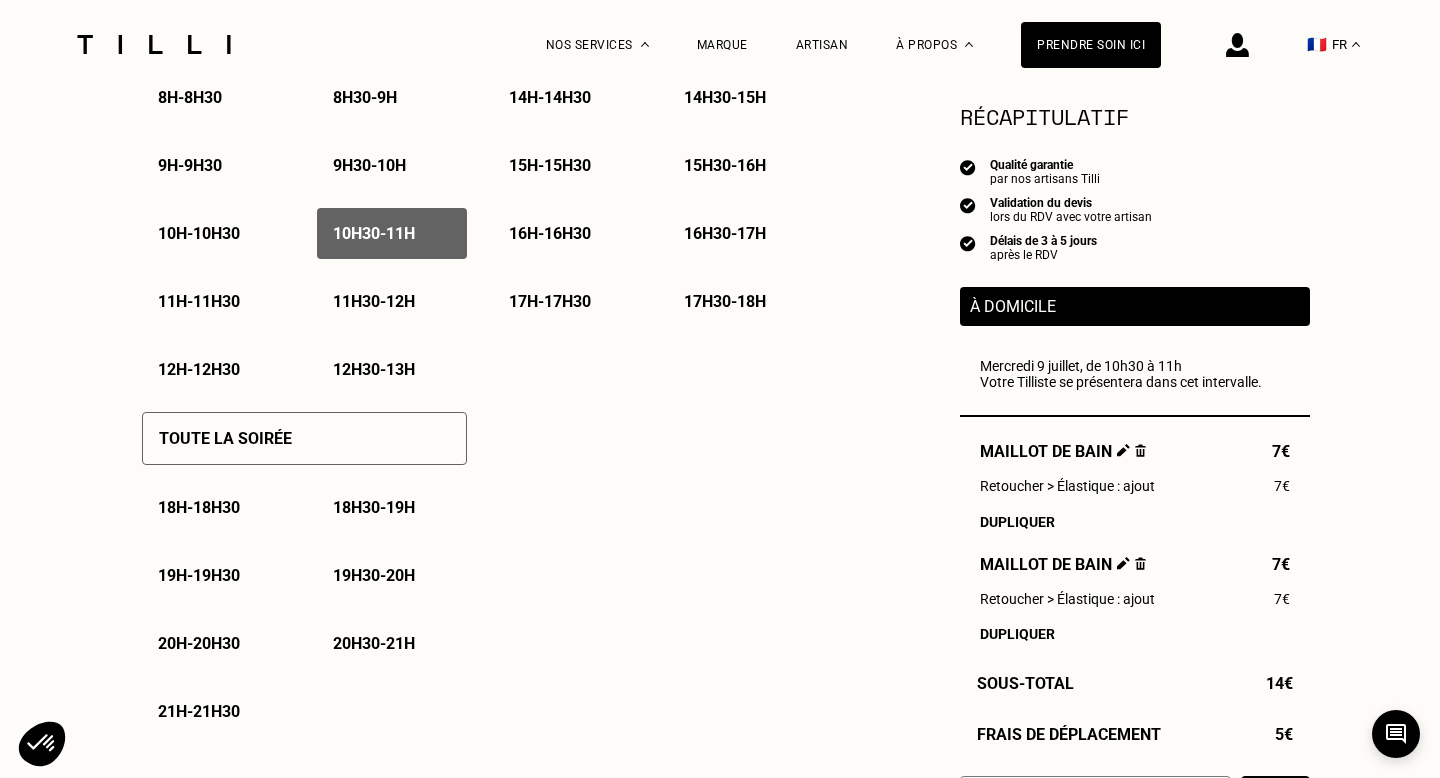 click on "10h  -  10h30" at bounding box center (217, 233) 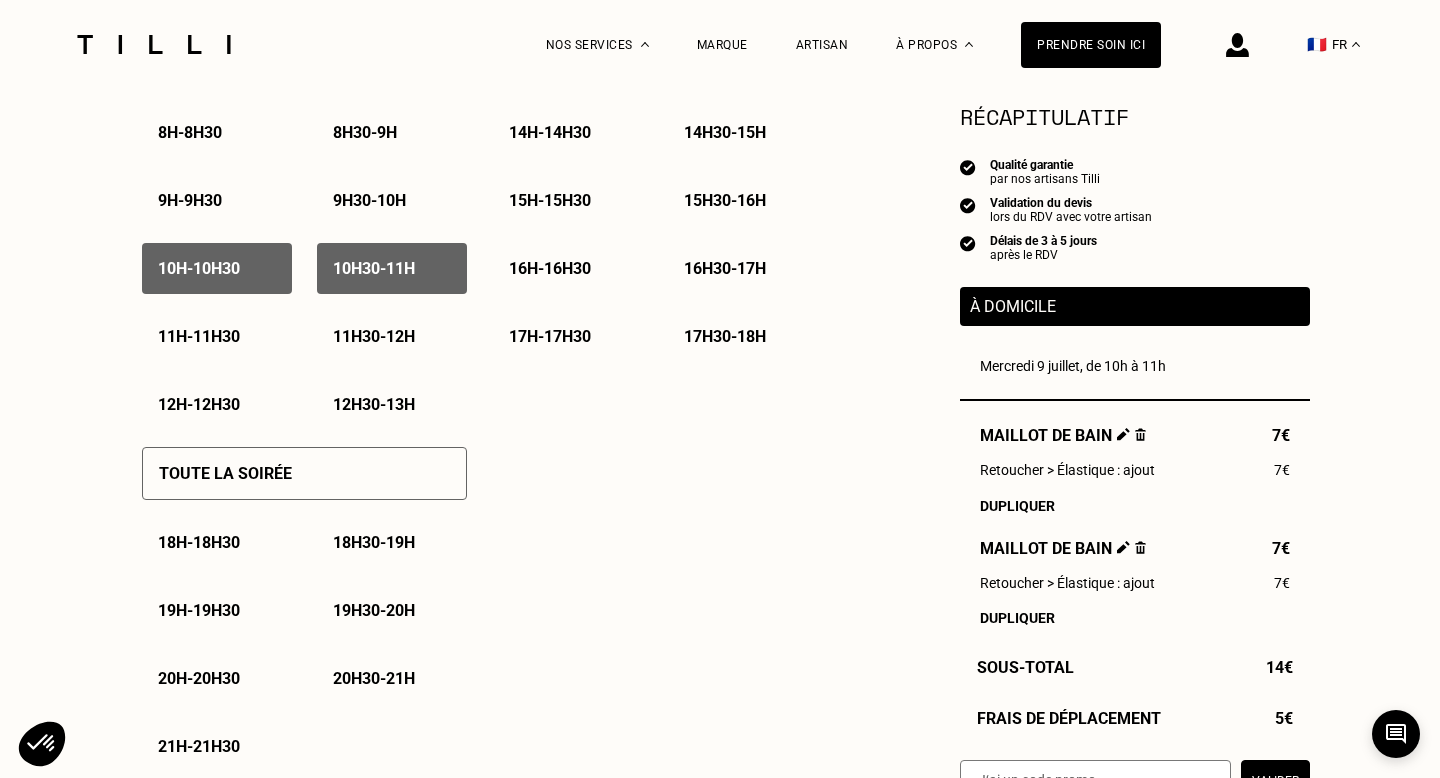 scroll, scrollTop: 987, scrollLeft: 0, axis: vertical 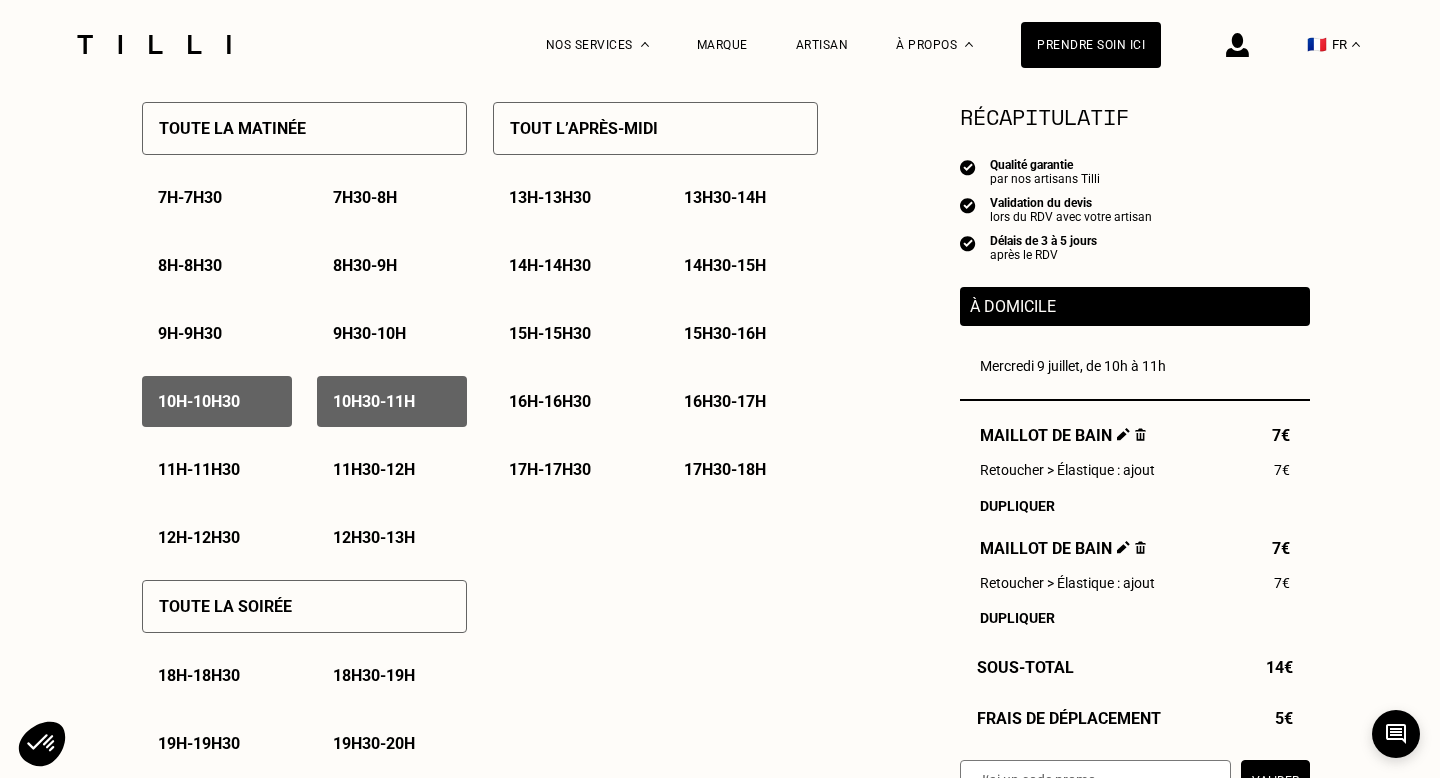 click on "10h  -  10h30" at bounding box center [199, 401] 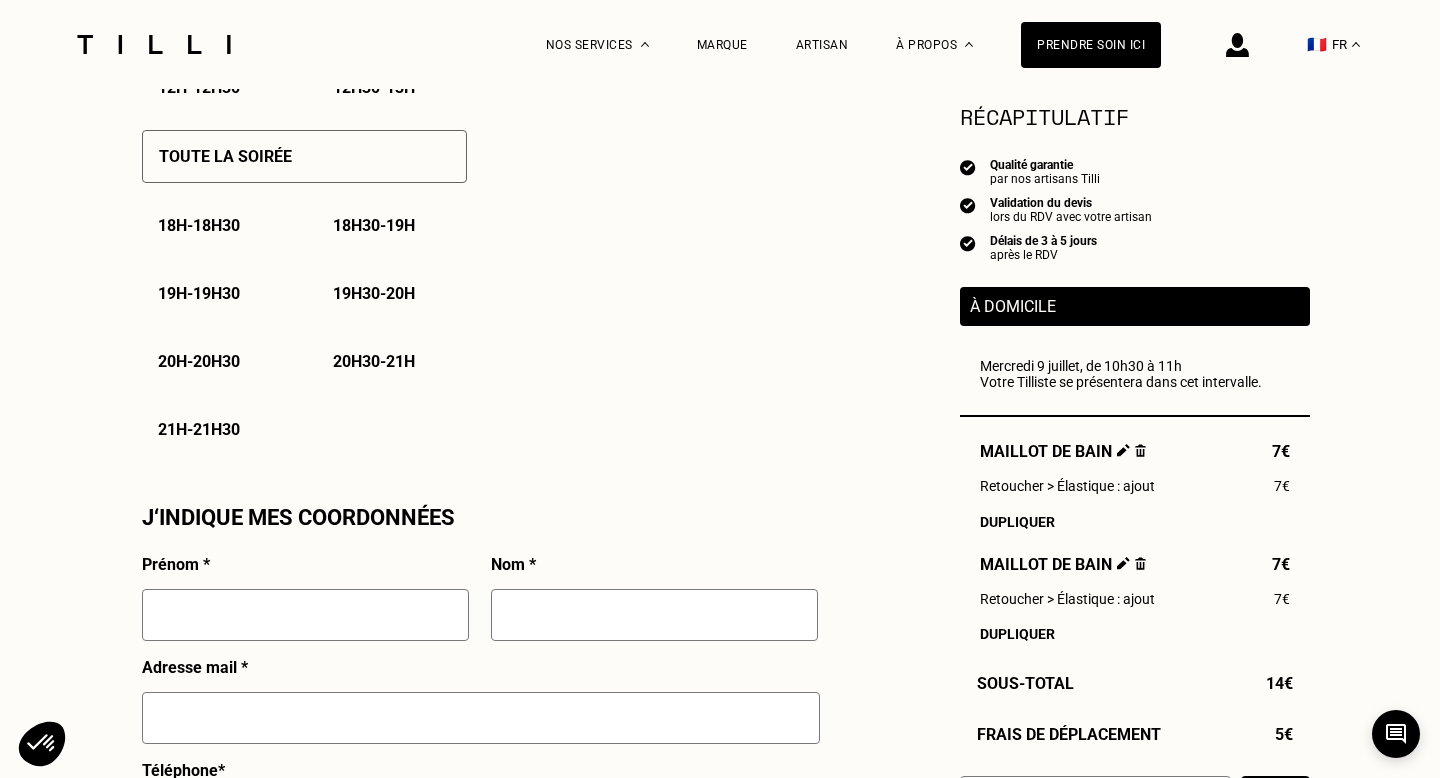 scroll, scrollTop: 1446, scrollLeft: 0, axis: vertical 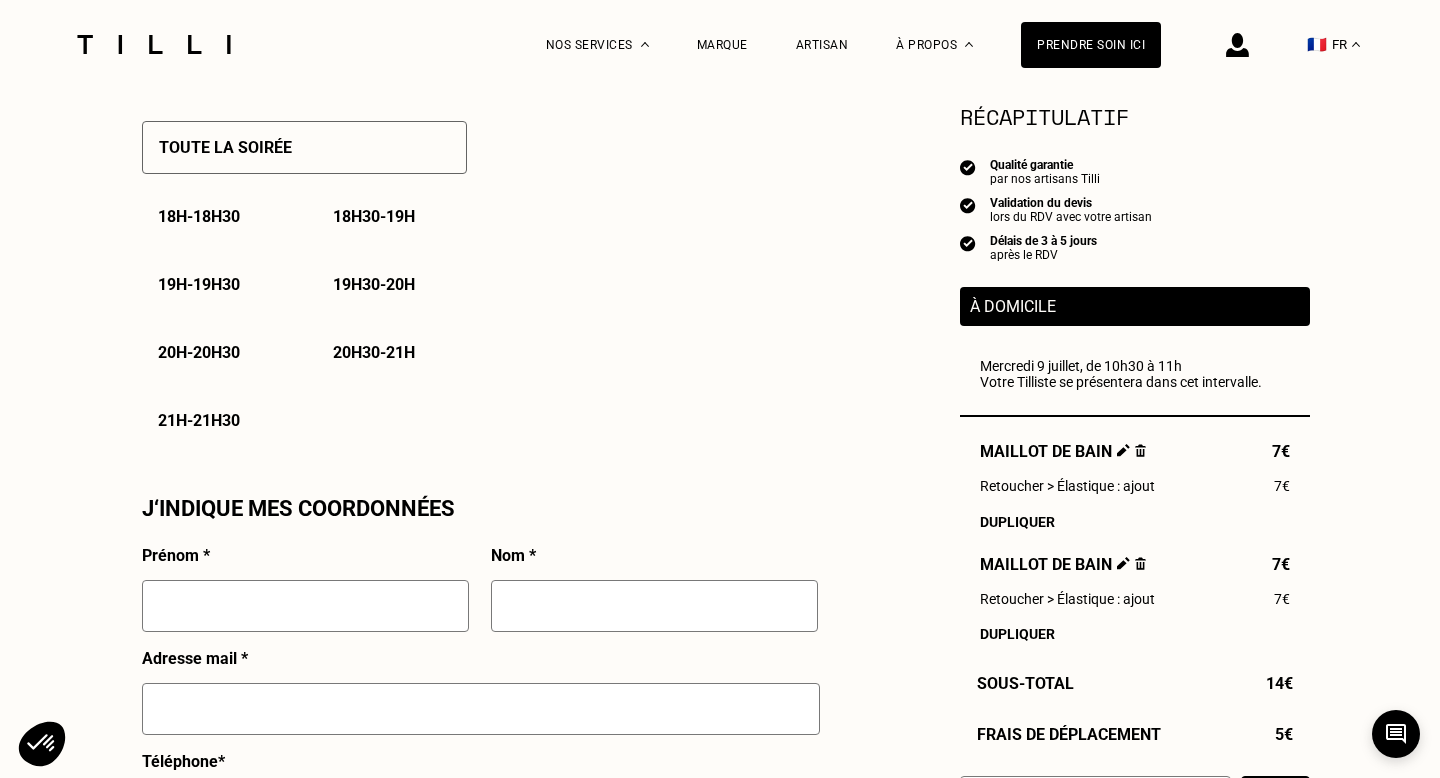 click at bounding box center [305, 606] 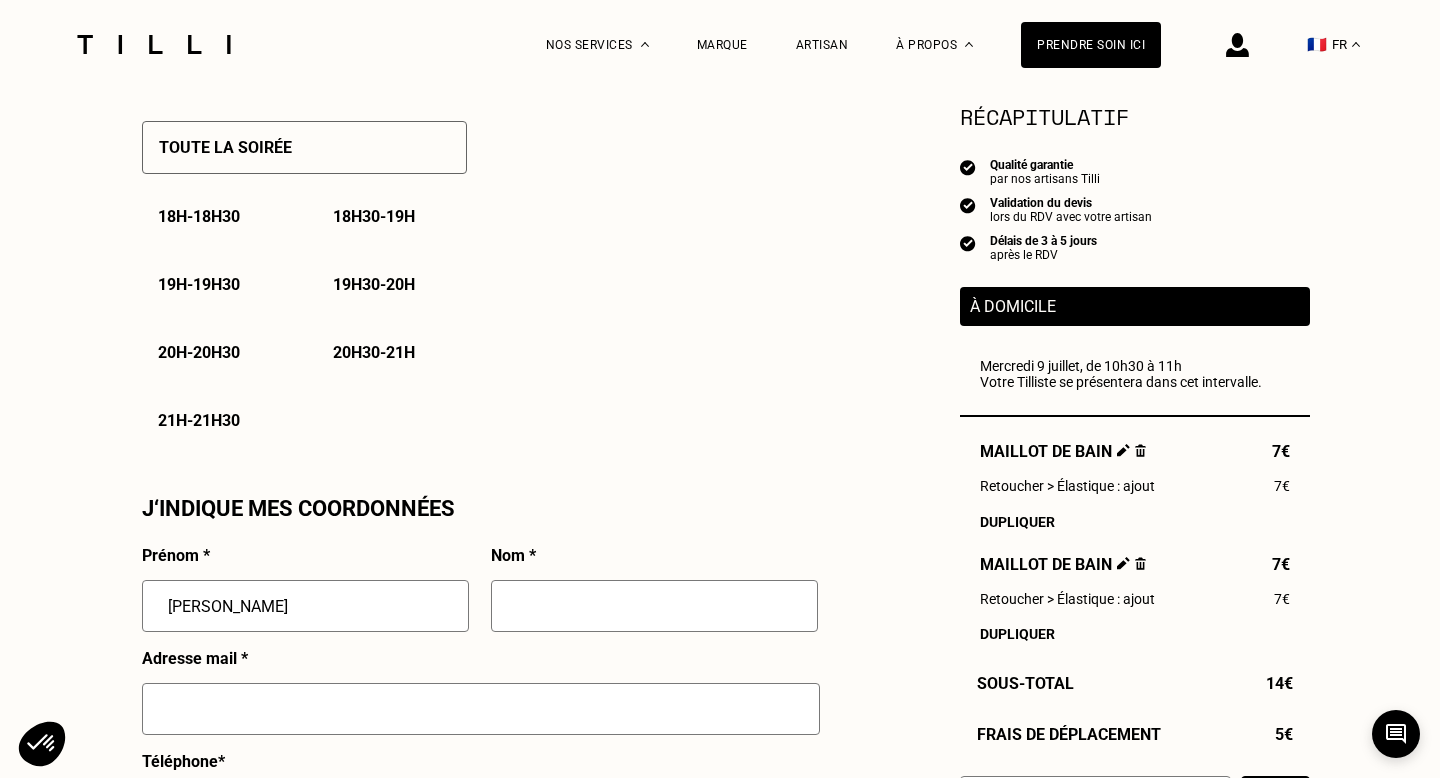type on "[PERSON_NAME]" 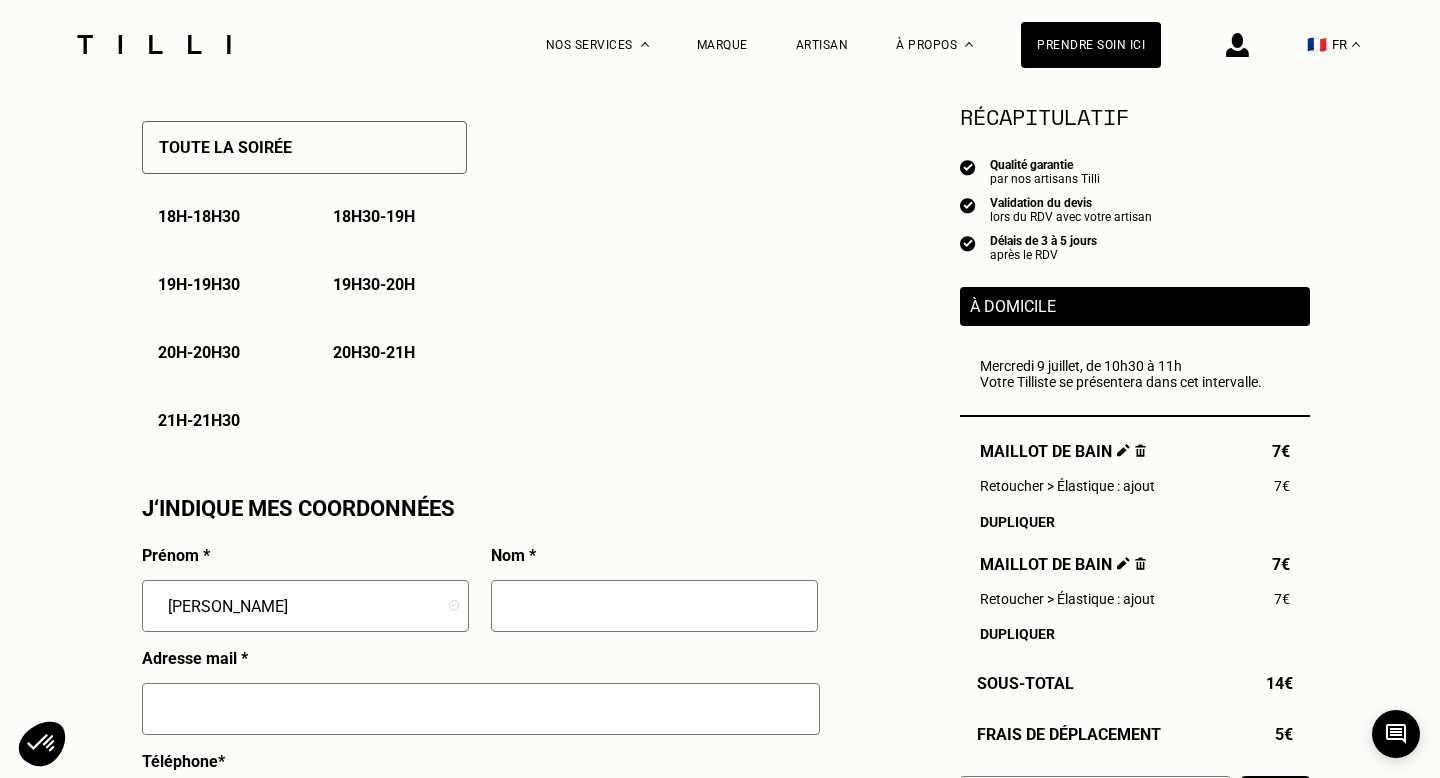 click at bounding box center [654, 606] 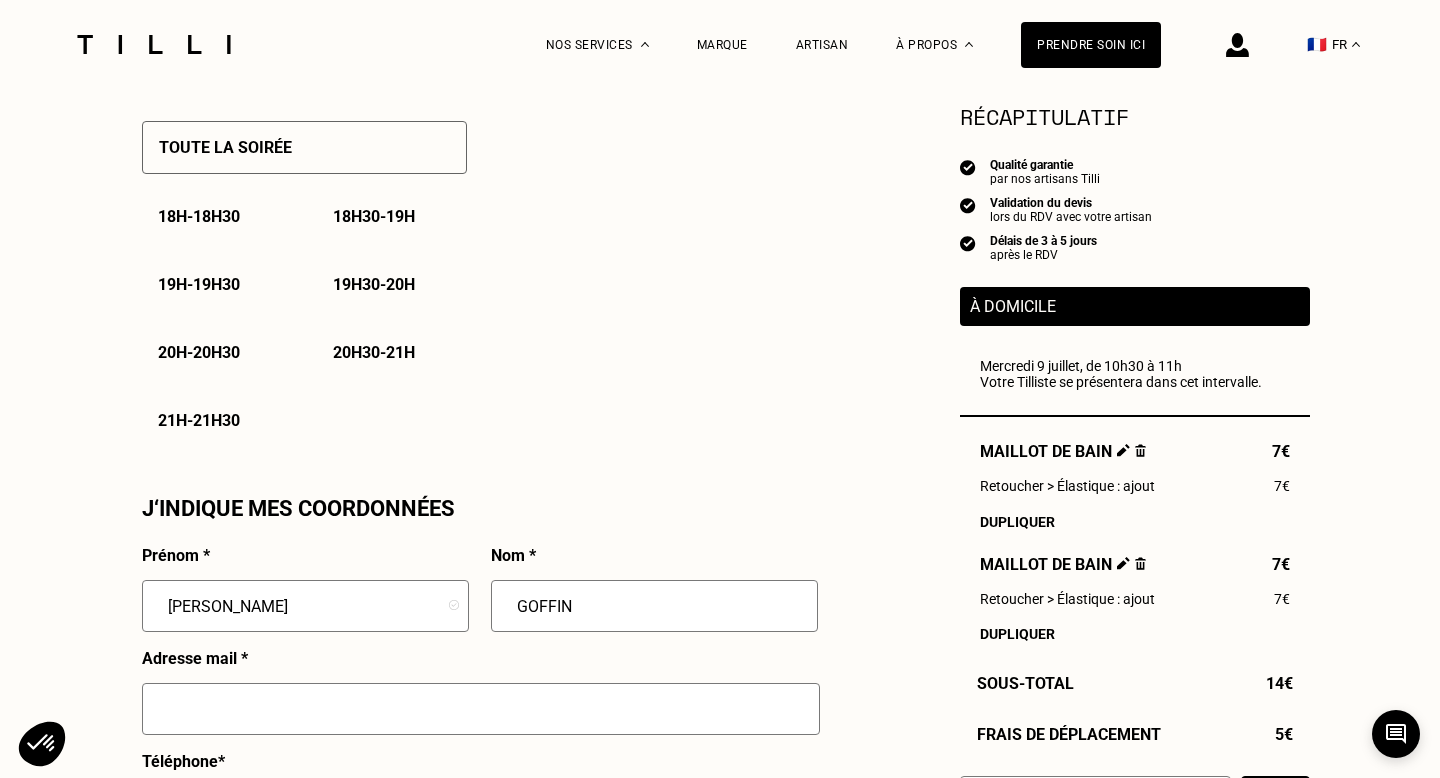 type on "GOFFIN" 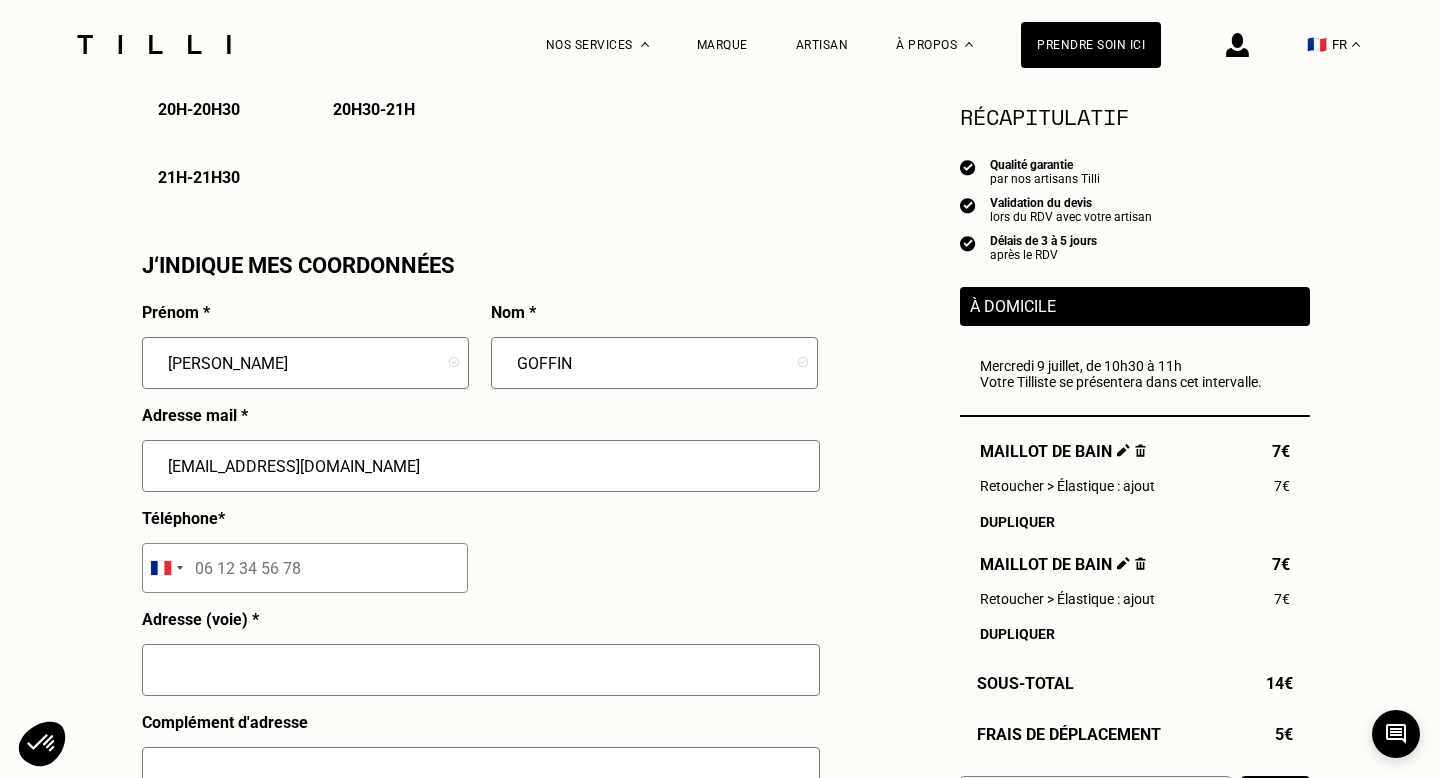scroll, scrollTop: 1735, scrollLeft: 0, axis: vertical 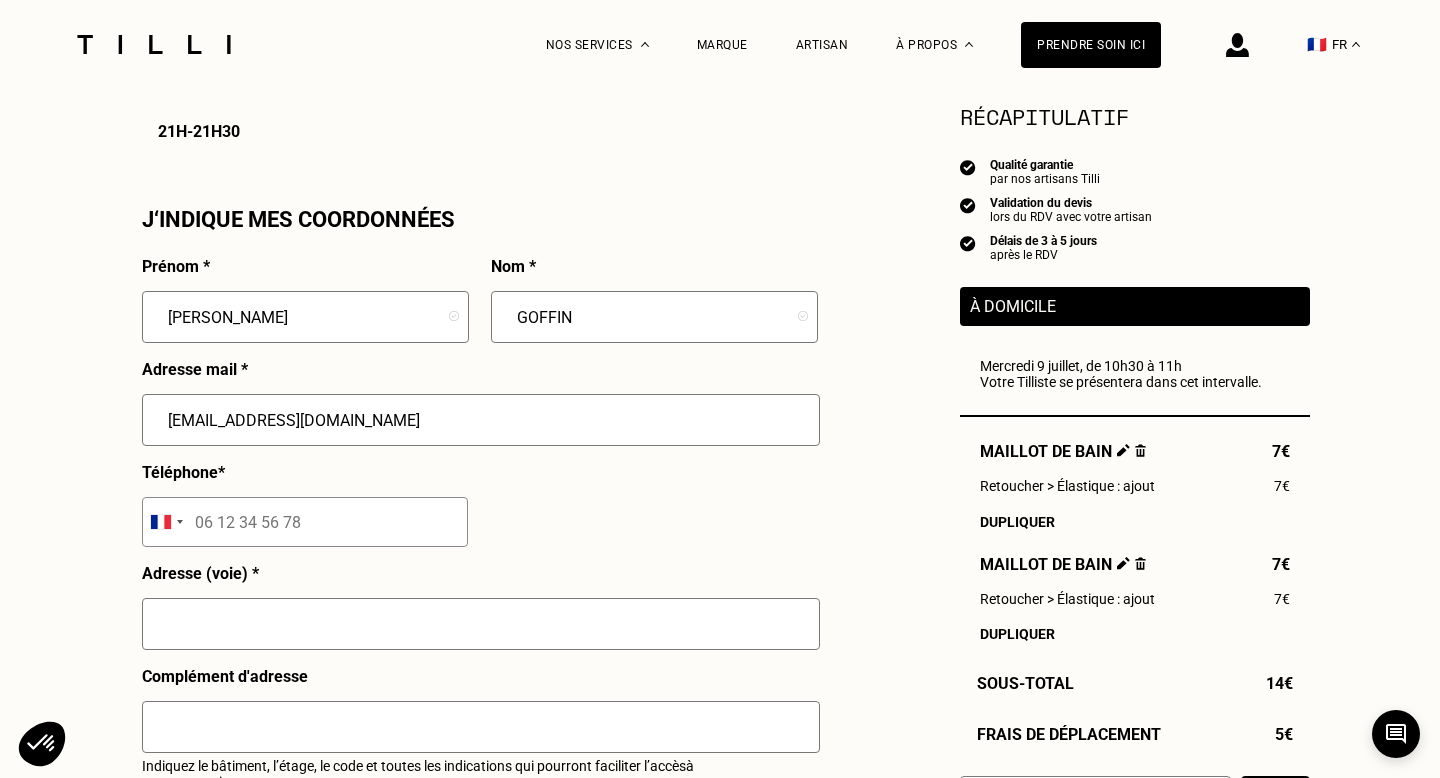 type on "[EMAIL_ADDRESS][DOMAIN_NAME]" 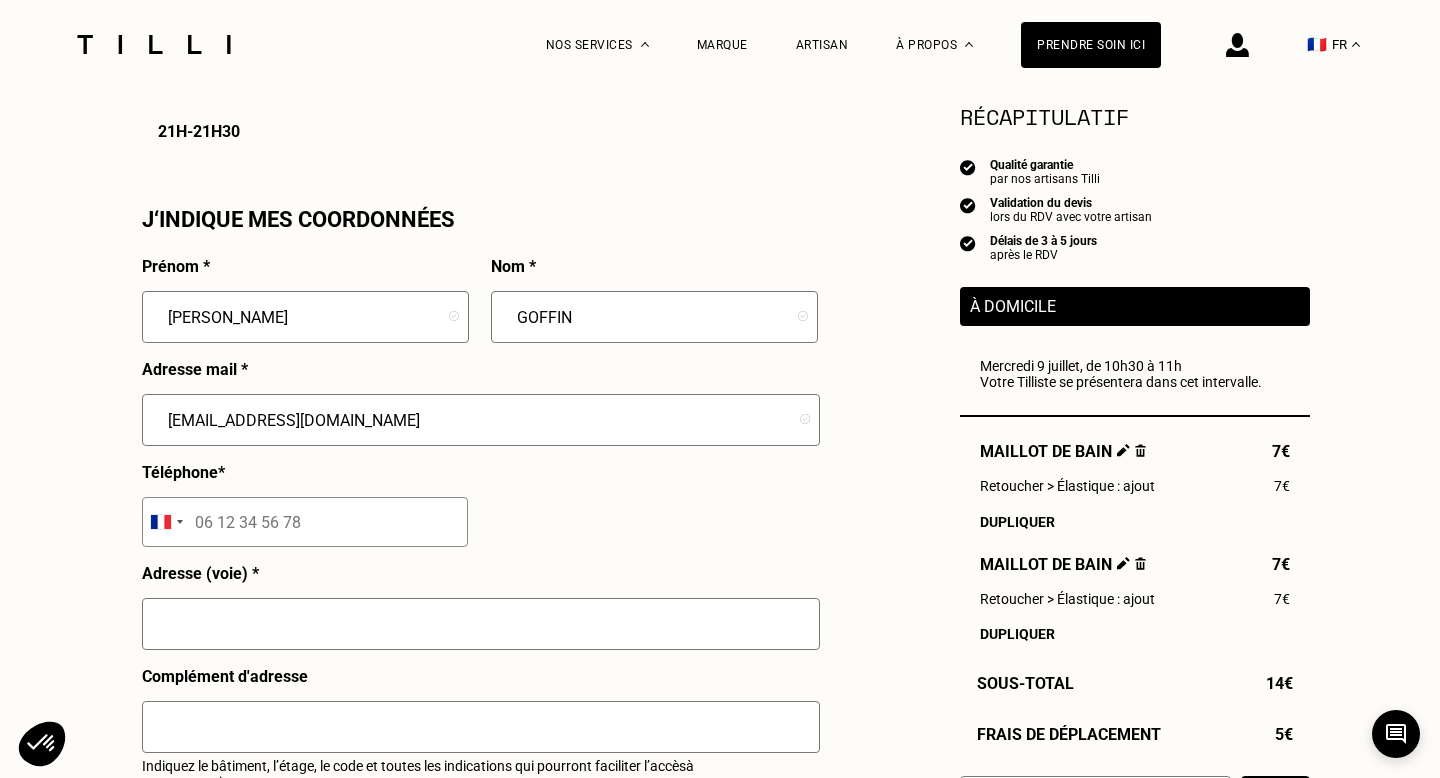 click at bounding box center [305, 522] 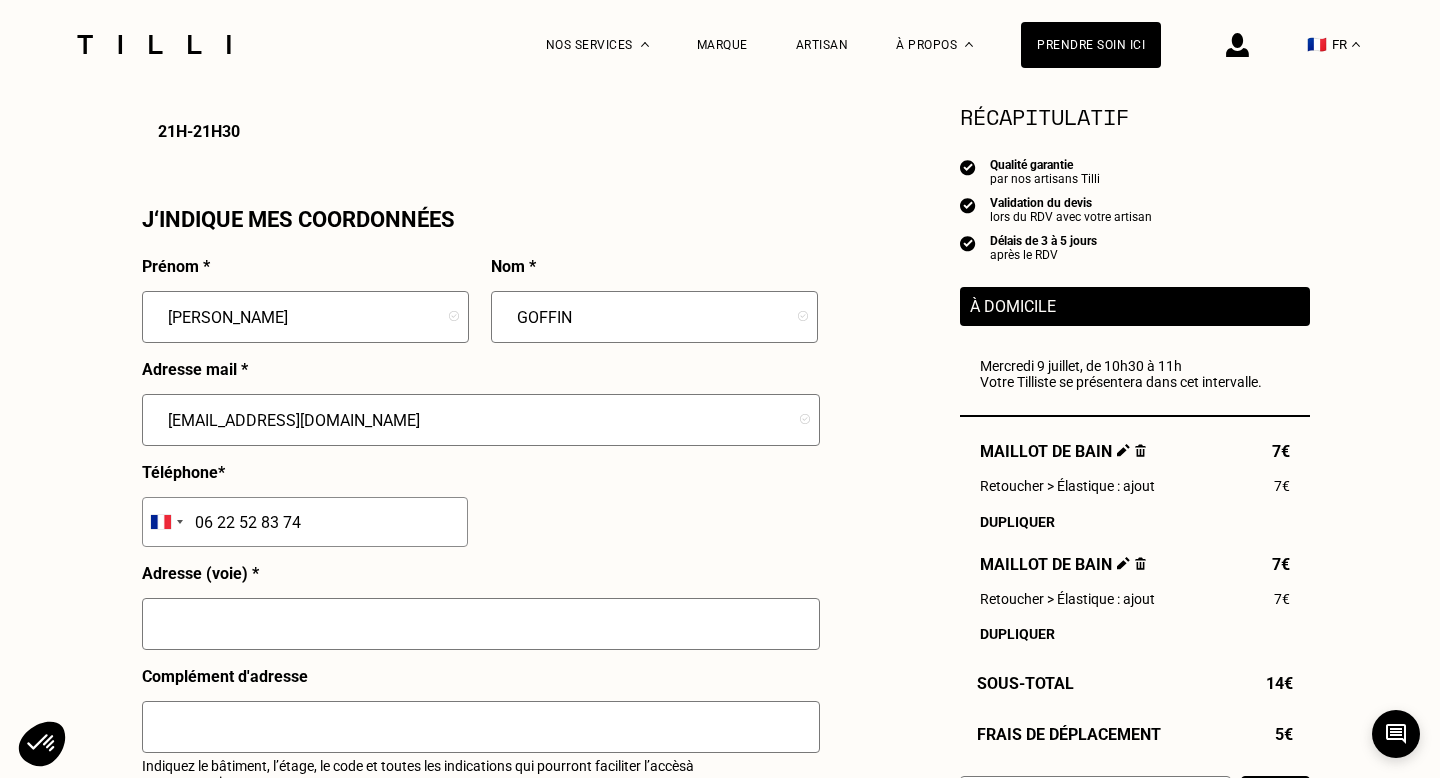 type on "06 22 52 83 74" 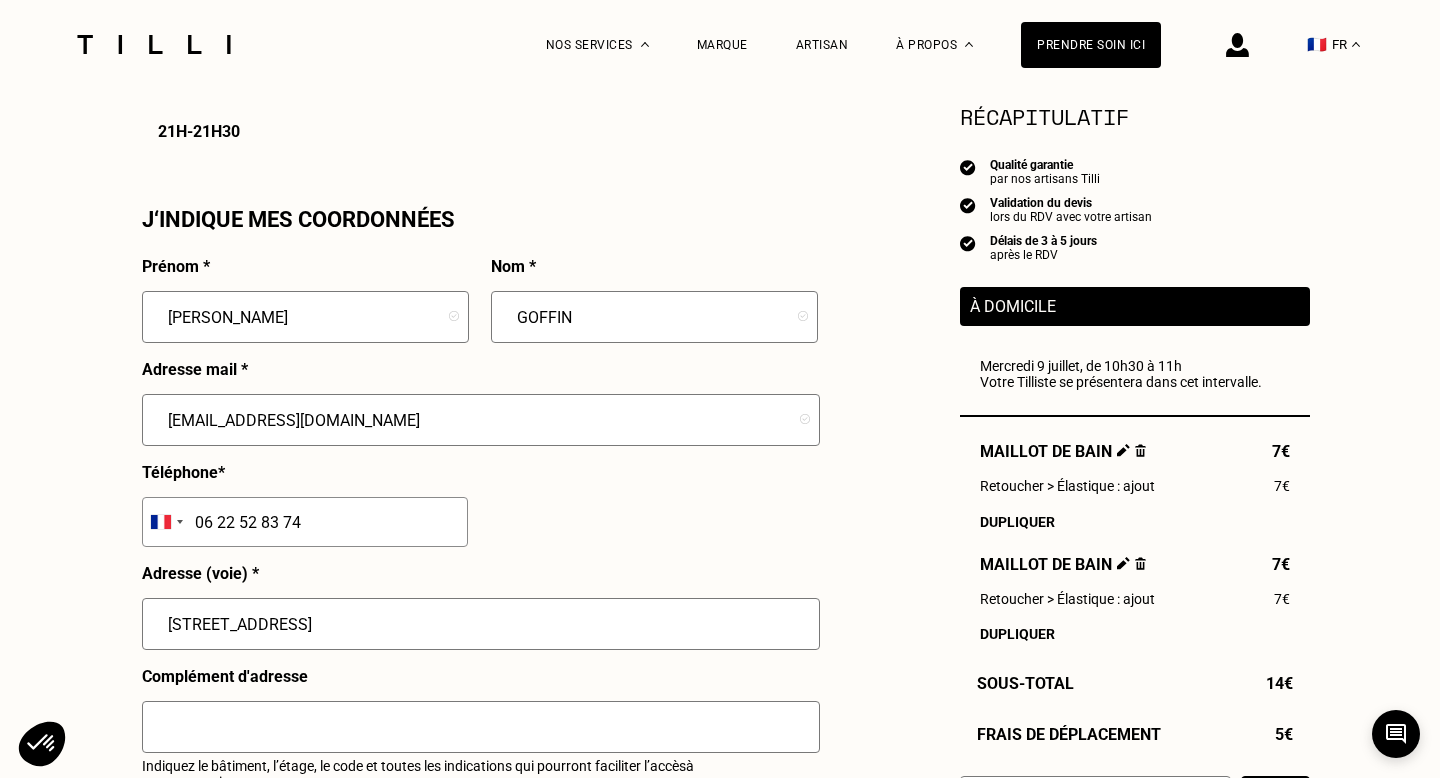 type on "[STREET_ADDRESS]" 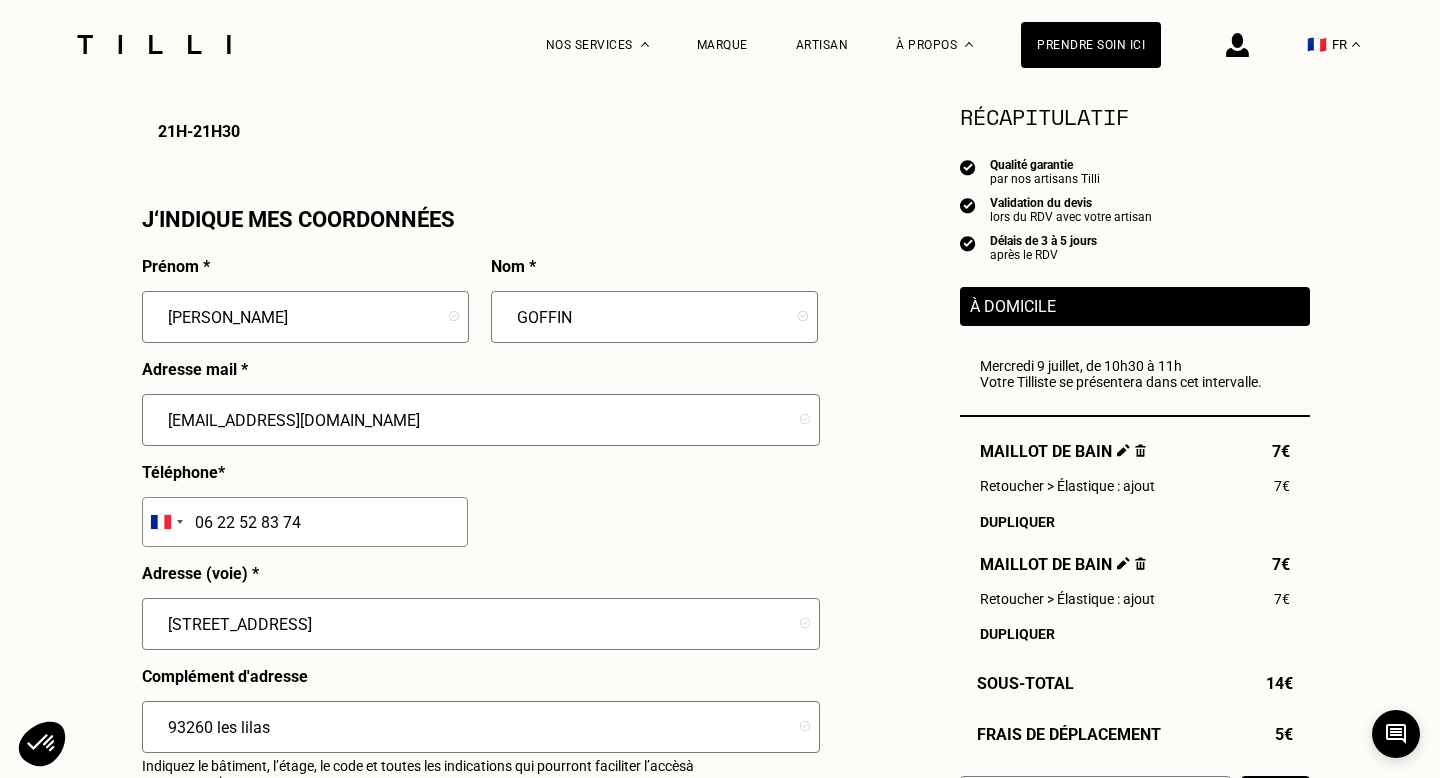 type on "93260 les lilas" 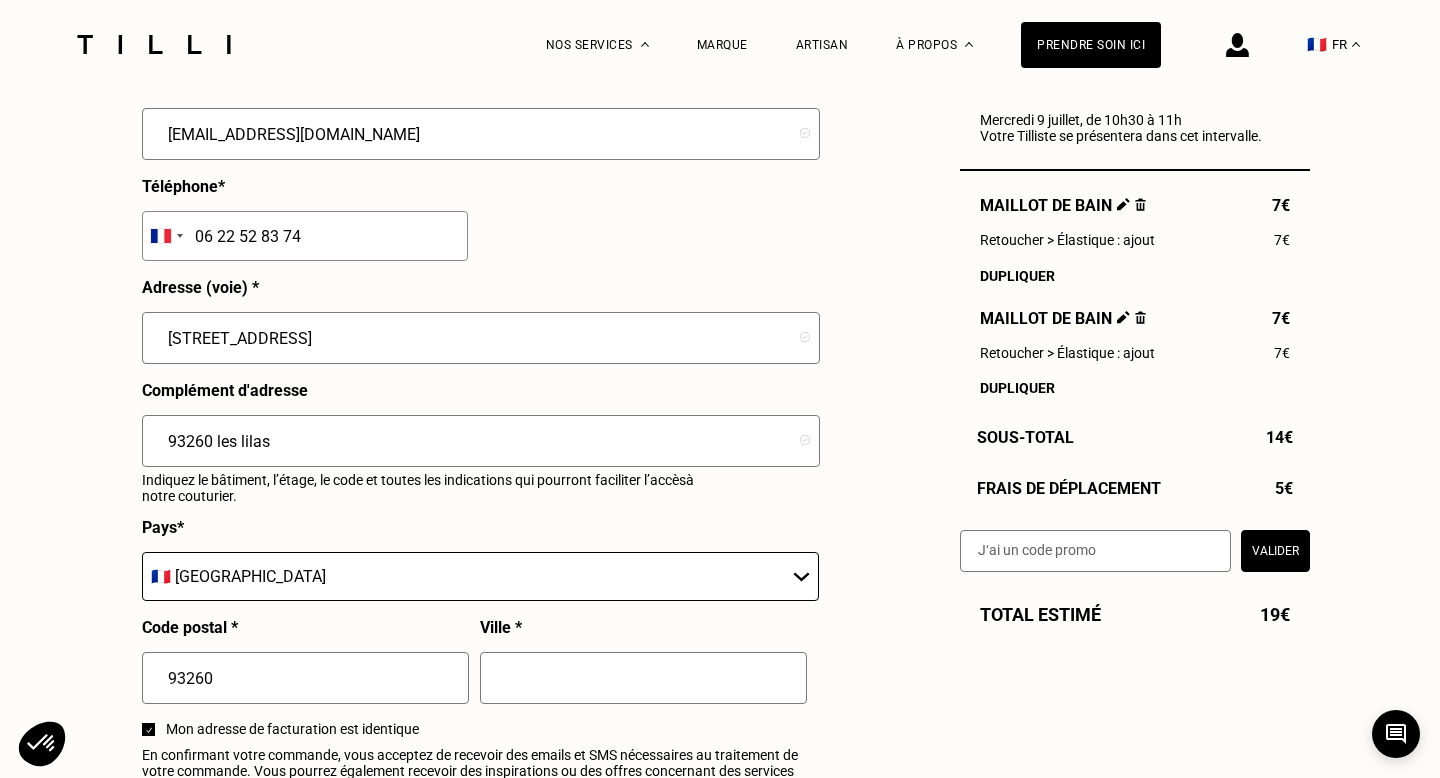 scroll, scrollTop: 2028, scrollLeft: 0, axis: vertical 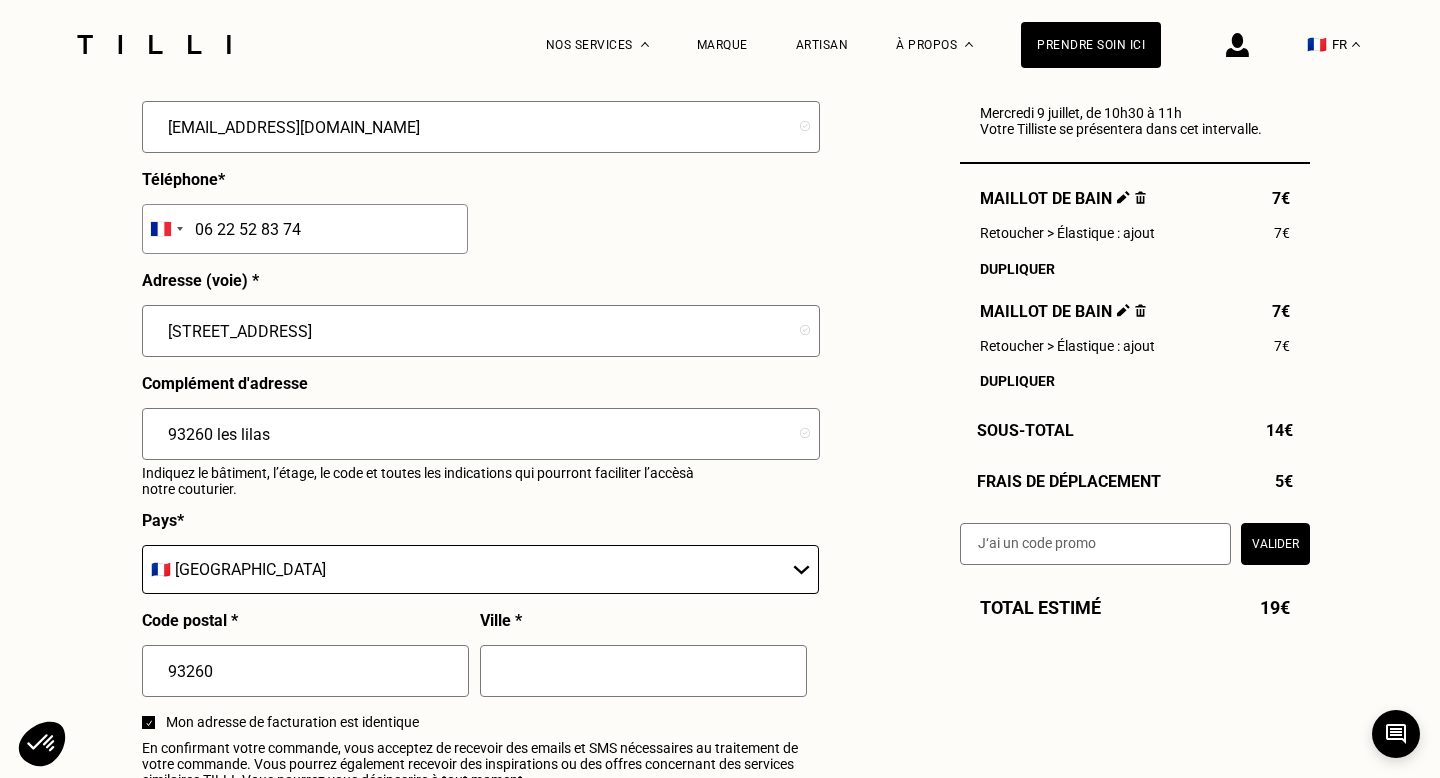drag, startPoint x: 302, startPoint y: 438, endPoint x: 165, endPoint y: 425, distance: 137.6154 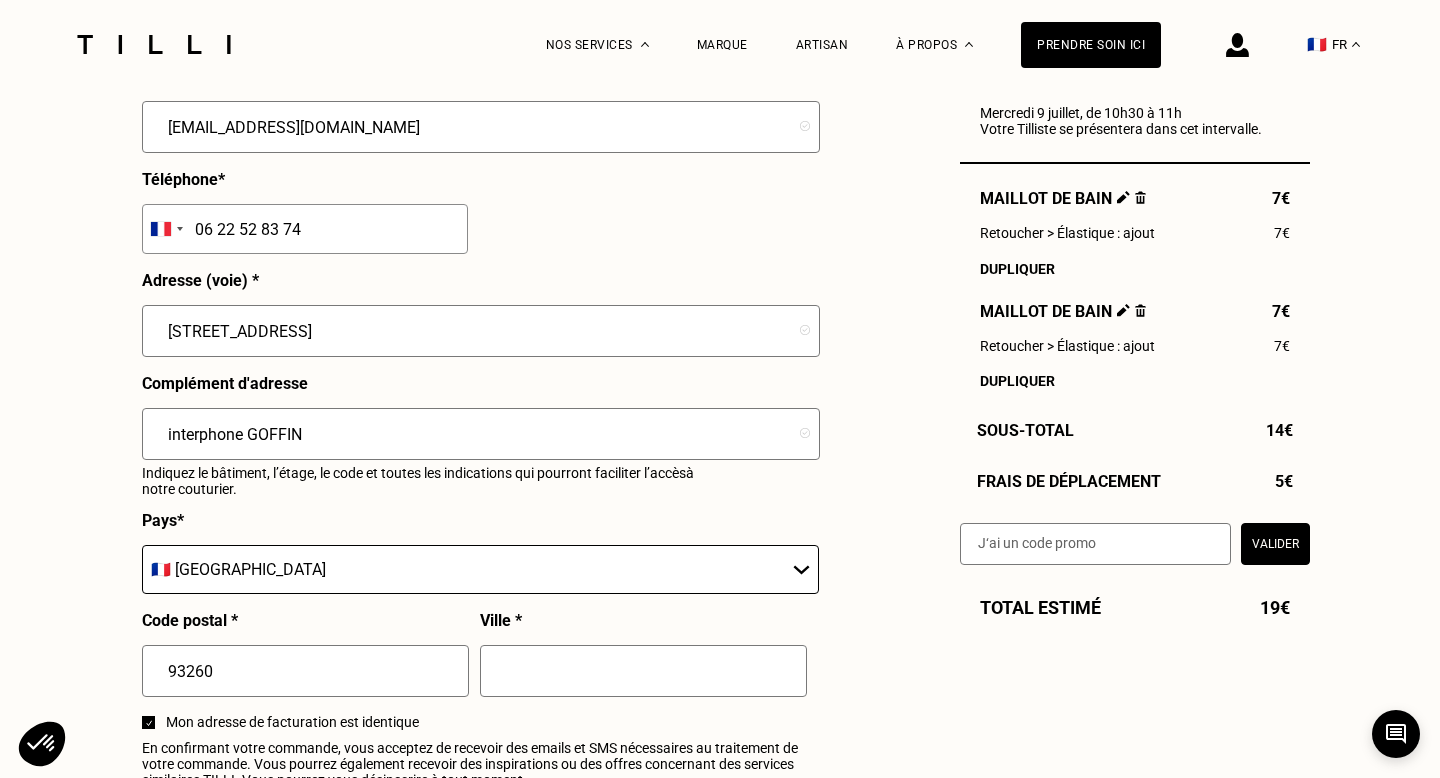 type on "interphone GOFFIN" 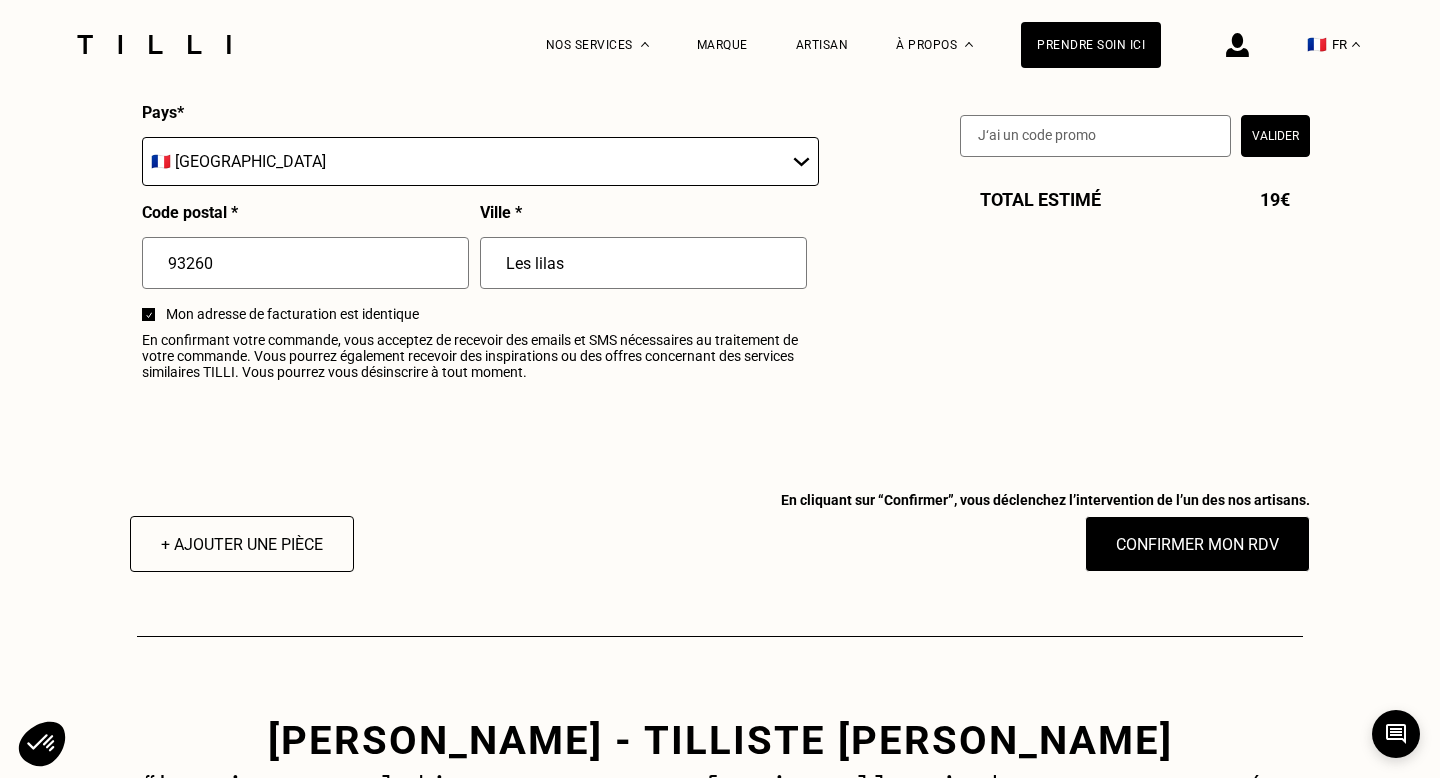 scroll, scrollTop: 2526, scrollLeft: 0, axis: vertical 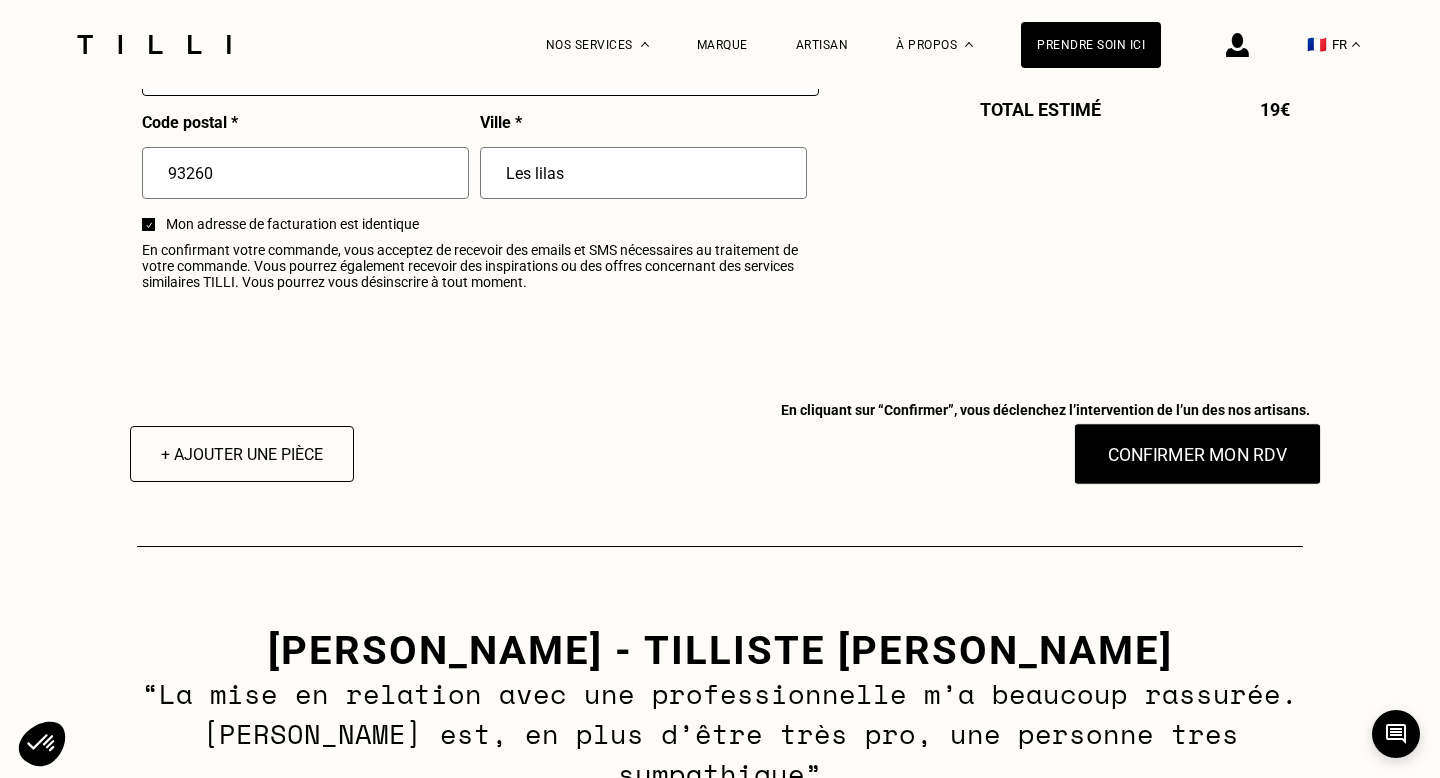 type on "Les lilas" 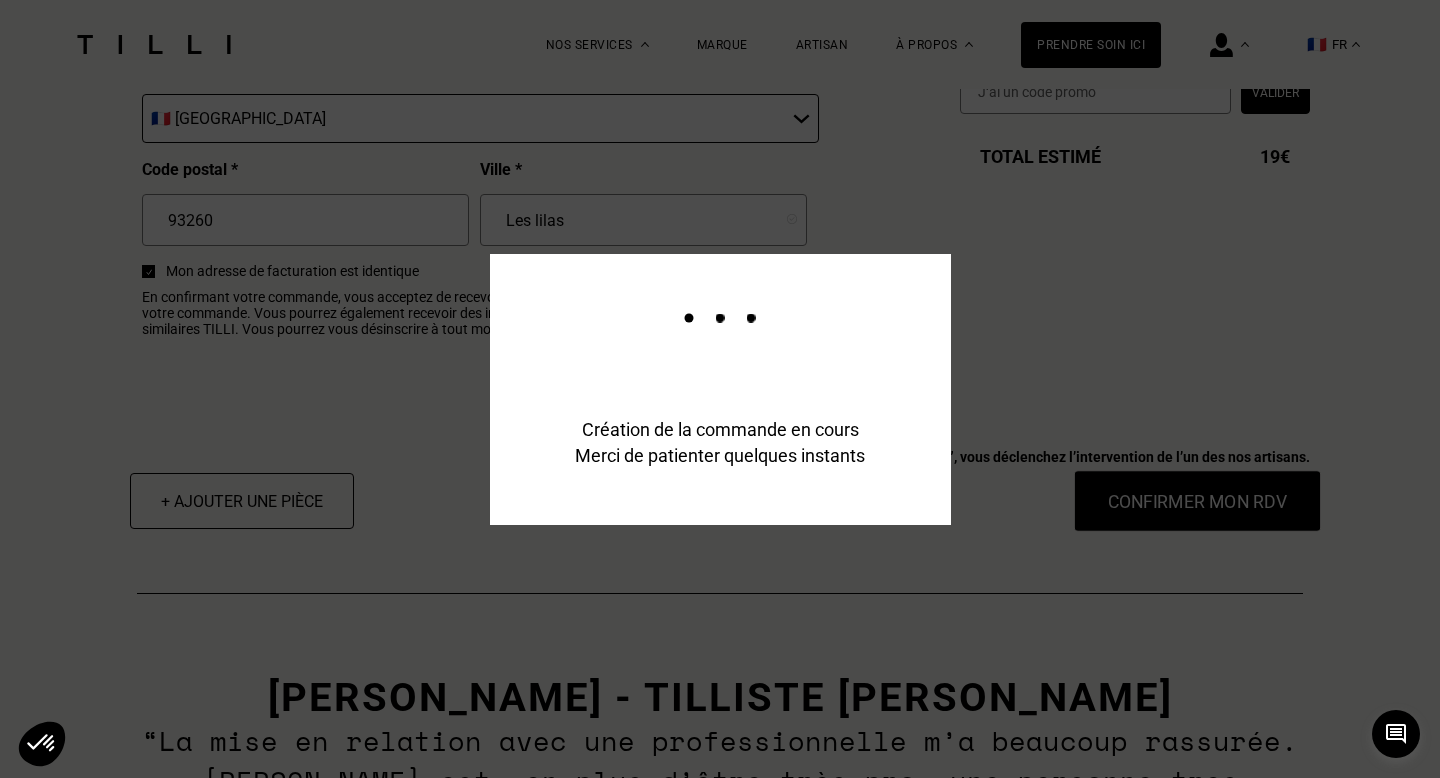 scroll, scrollTop: 2574, scrollLeft: 0, axis: vertical 